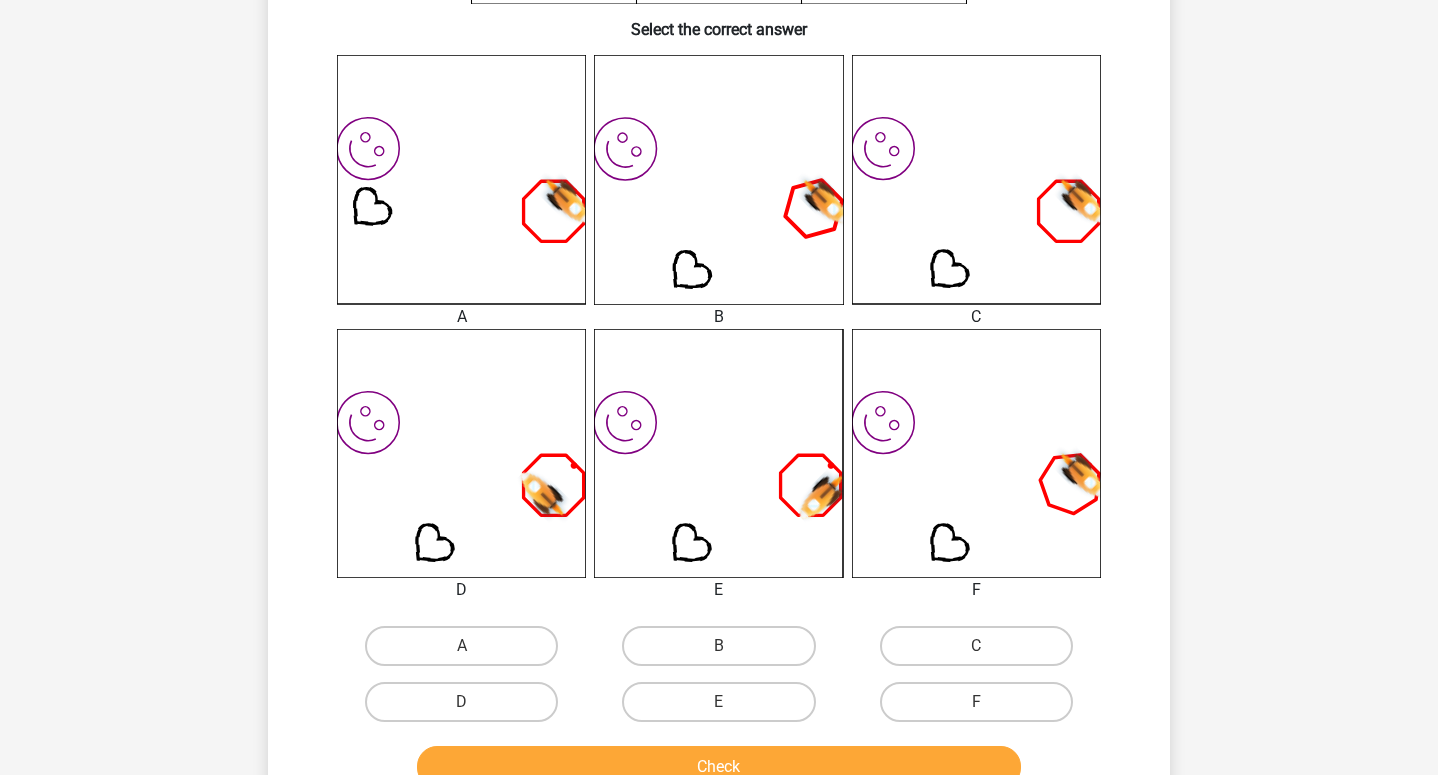 scroll, scrollTop: 482, scrollLeft: 0, axis: vertical 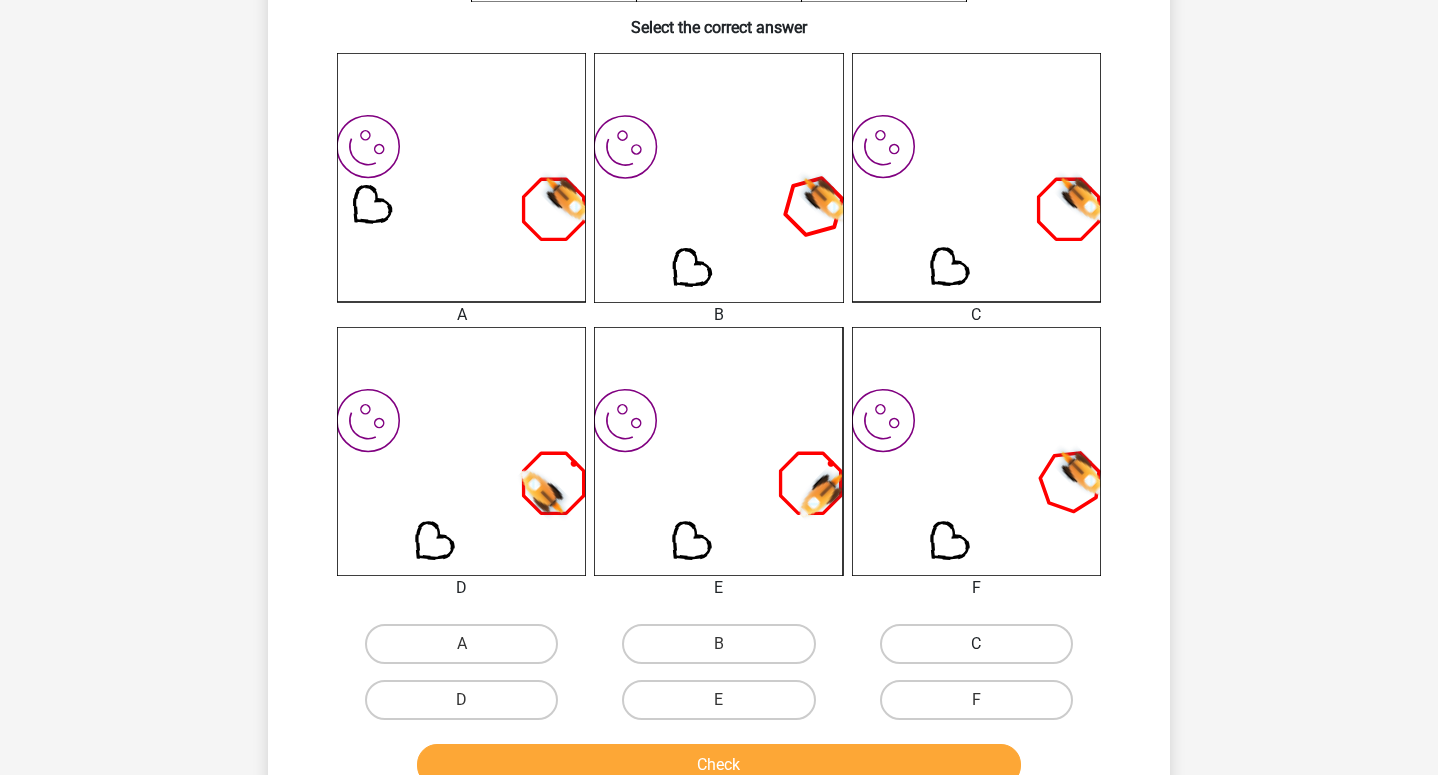 click on "C" at bounding box center [976, 644] 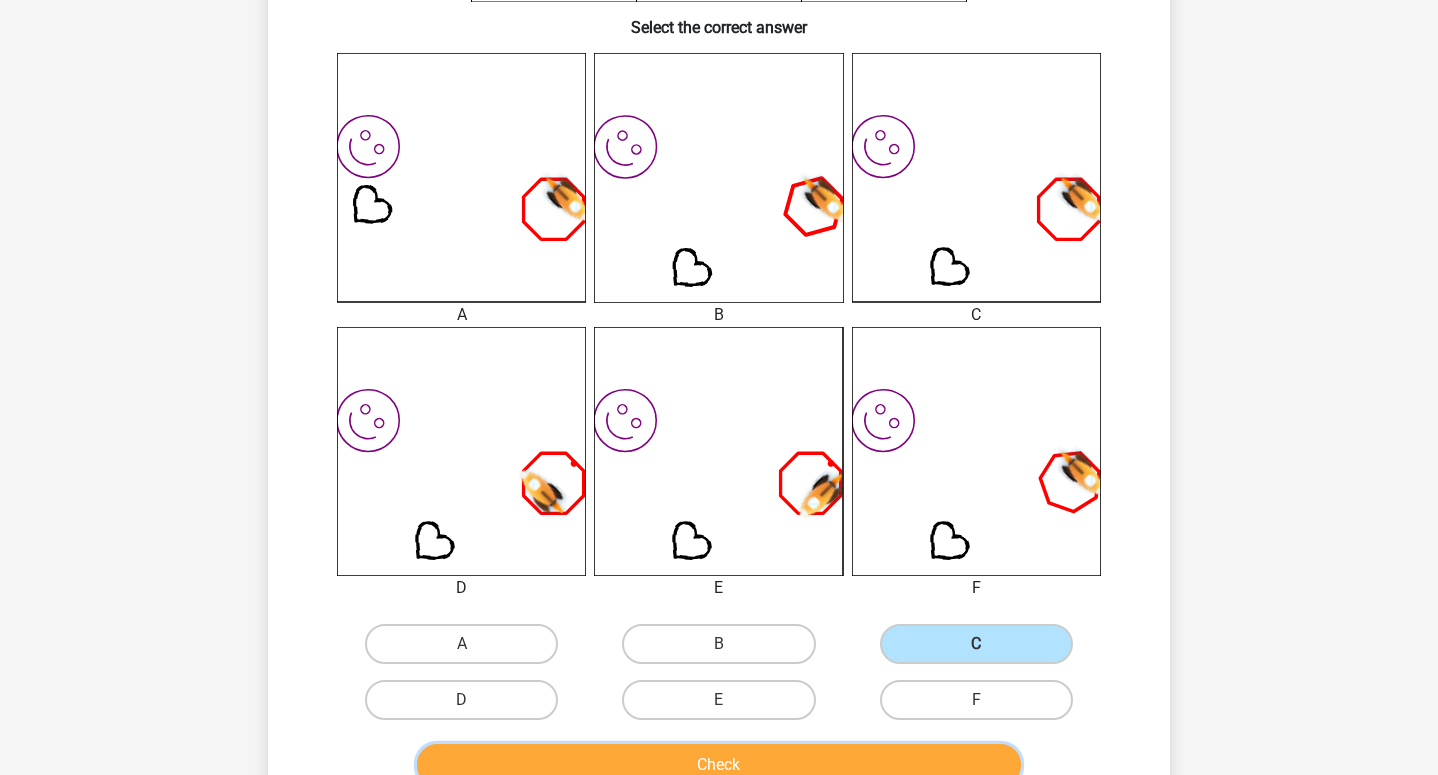 click on "Check" at bounding box center [719, 765] 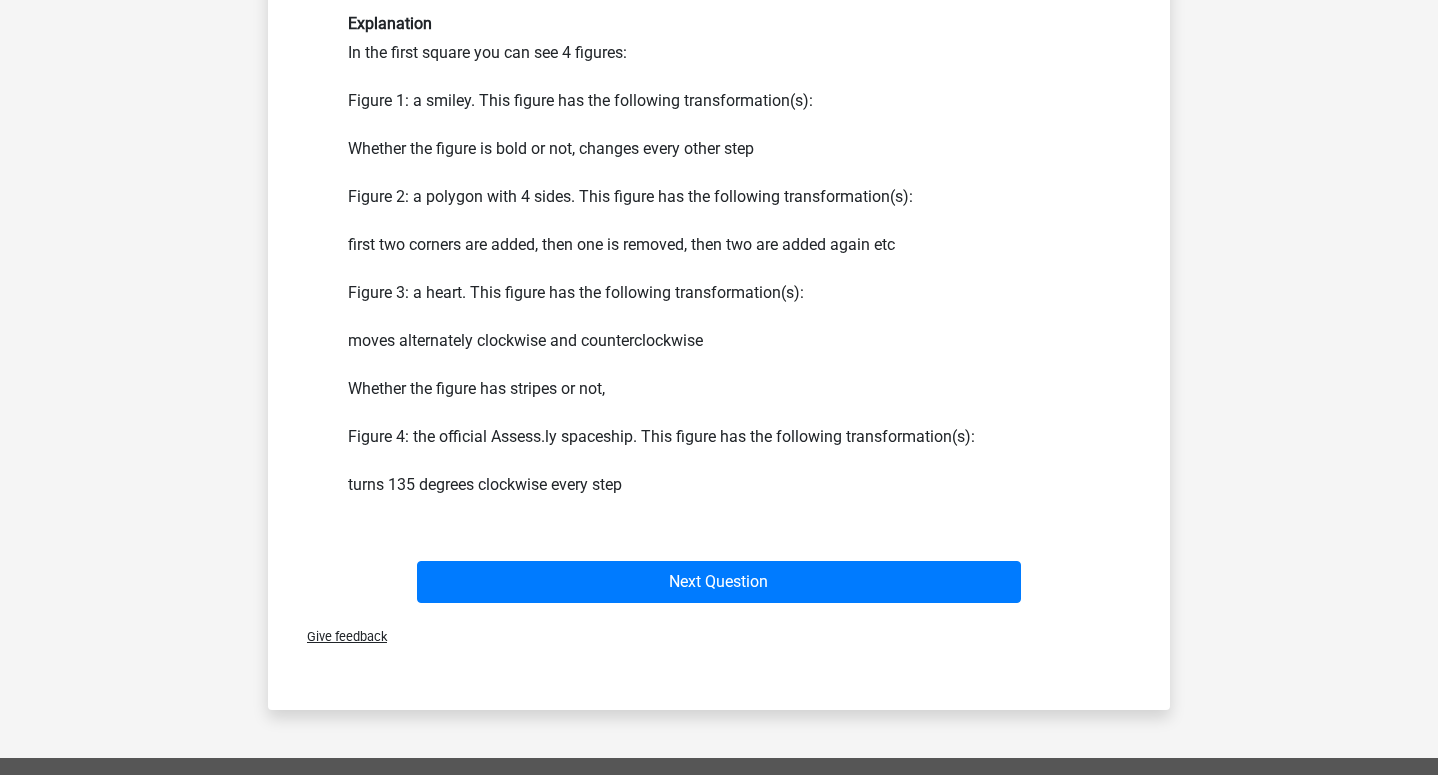 scroll, scrollTop: 1250, scrollLeft: 0, axis: vertical 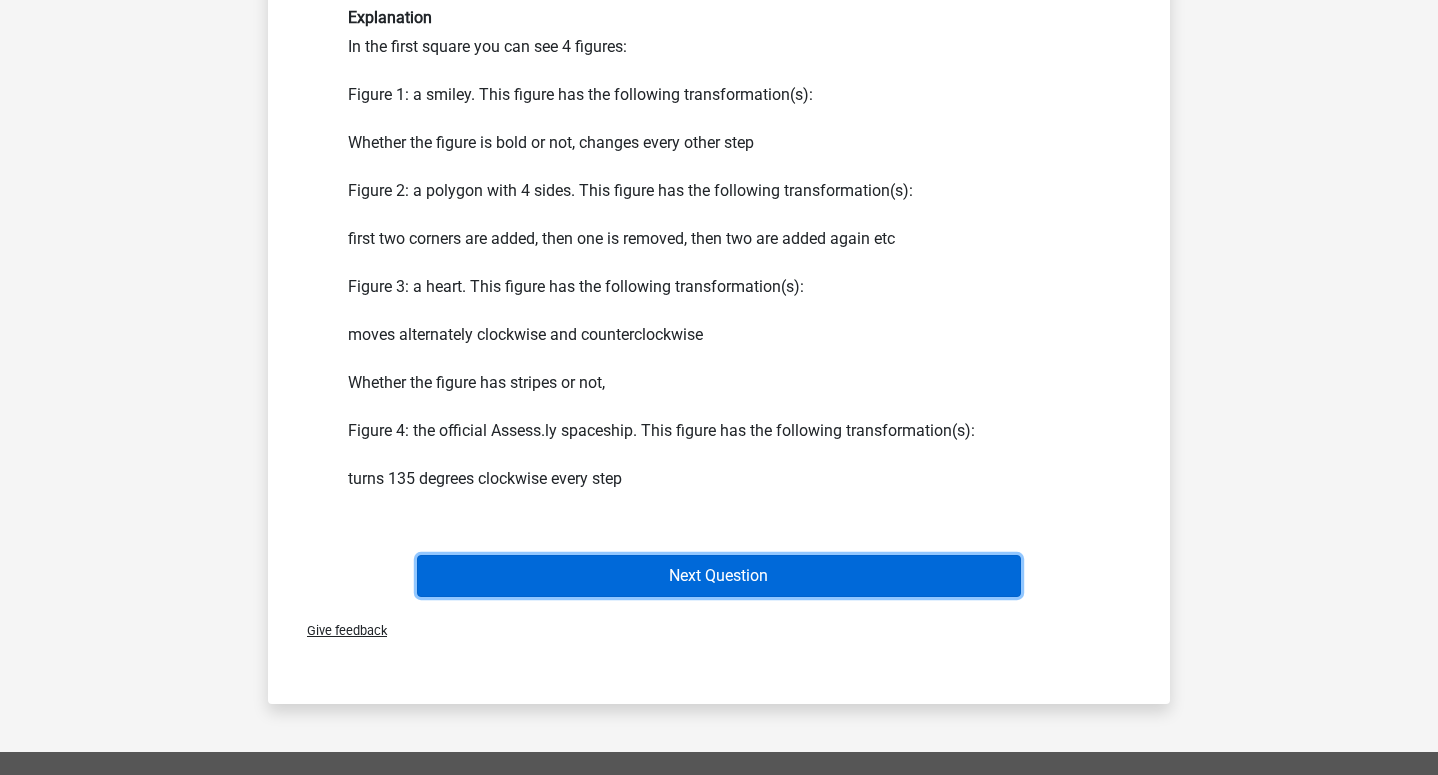 click on "Next Question" at bounding box center [719, 576] 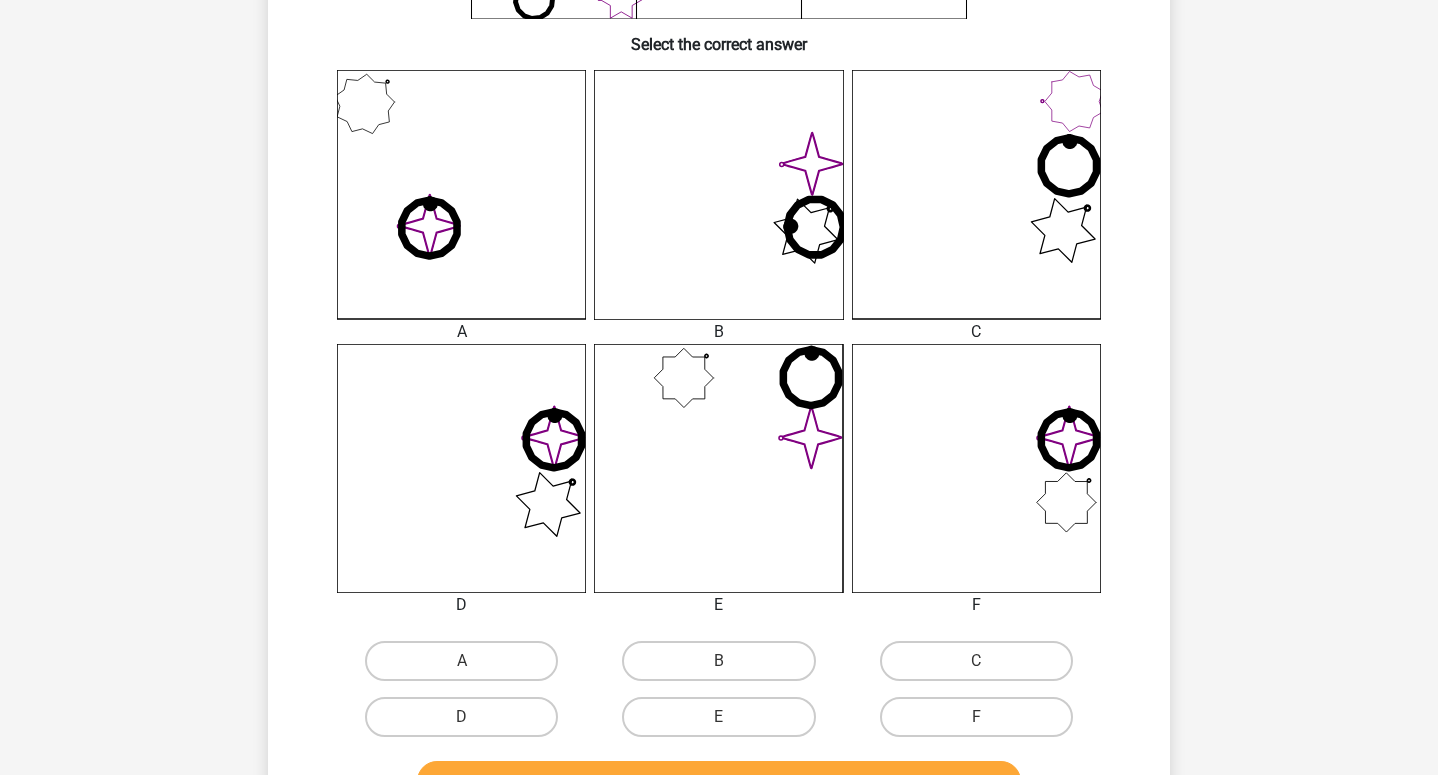scroll, scrollTop: 480, scrollLeft: 0, axis: vertical 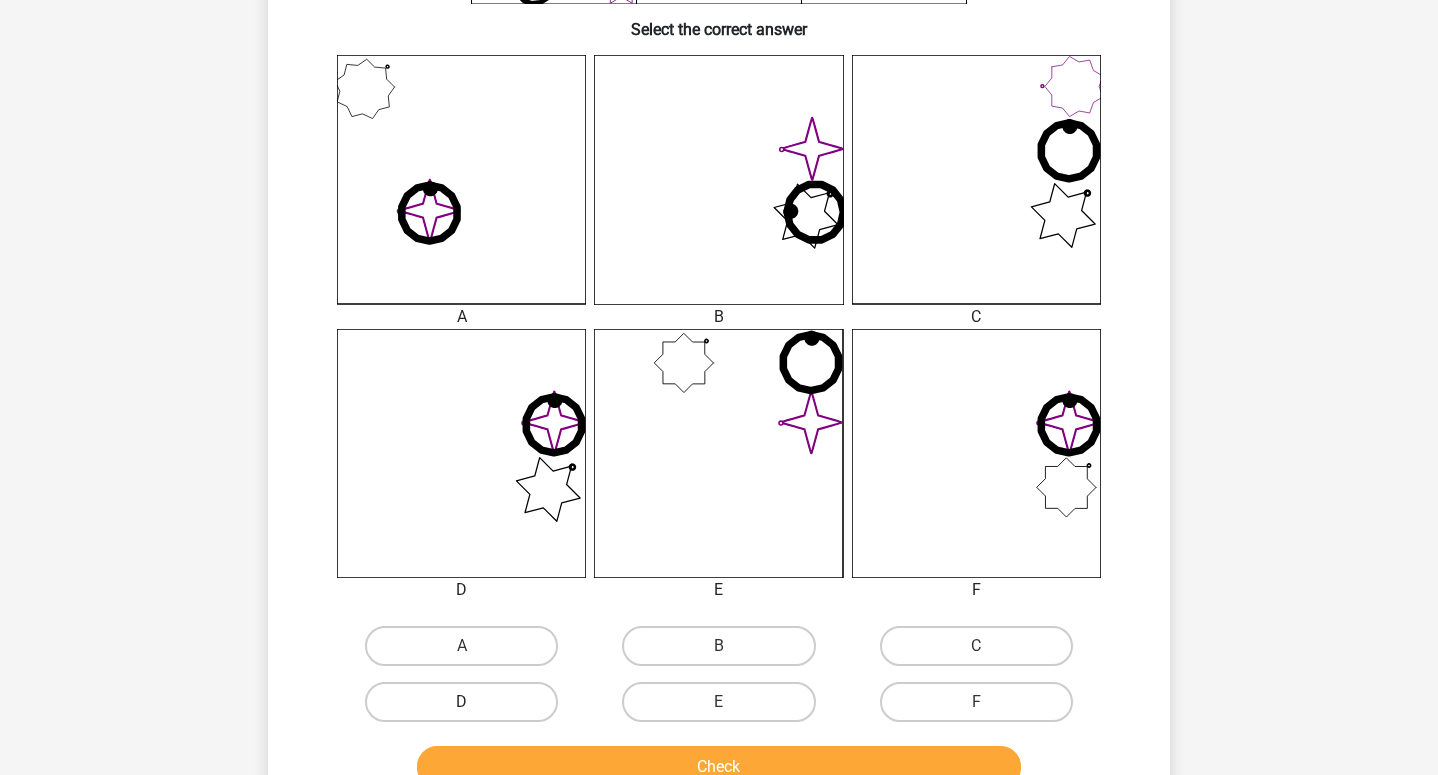 click on "D" at bounding box center [461, 702] 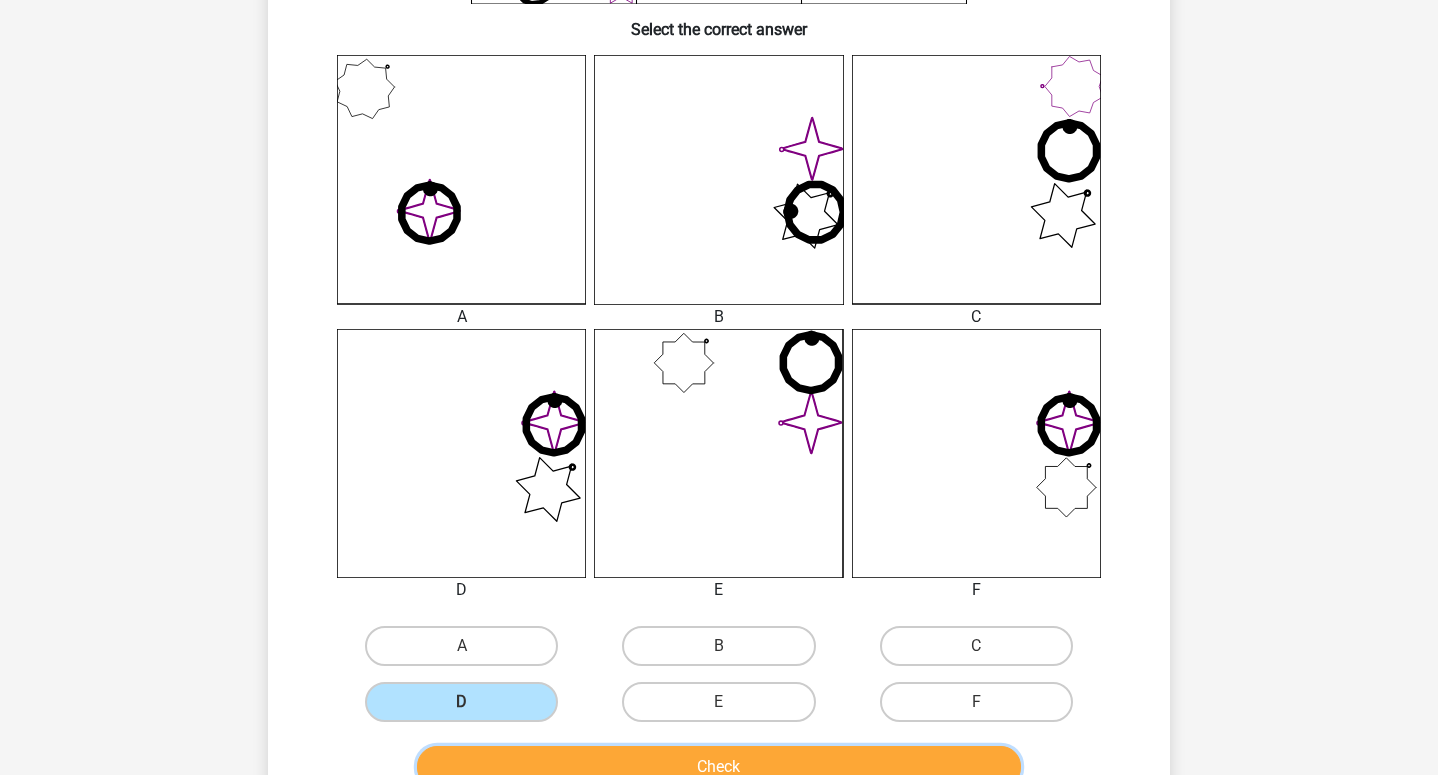 click on "Check" at bounding box center [719, 767] 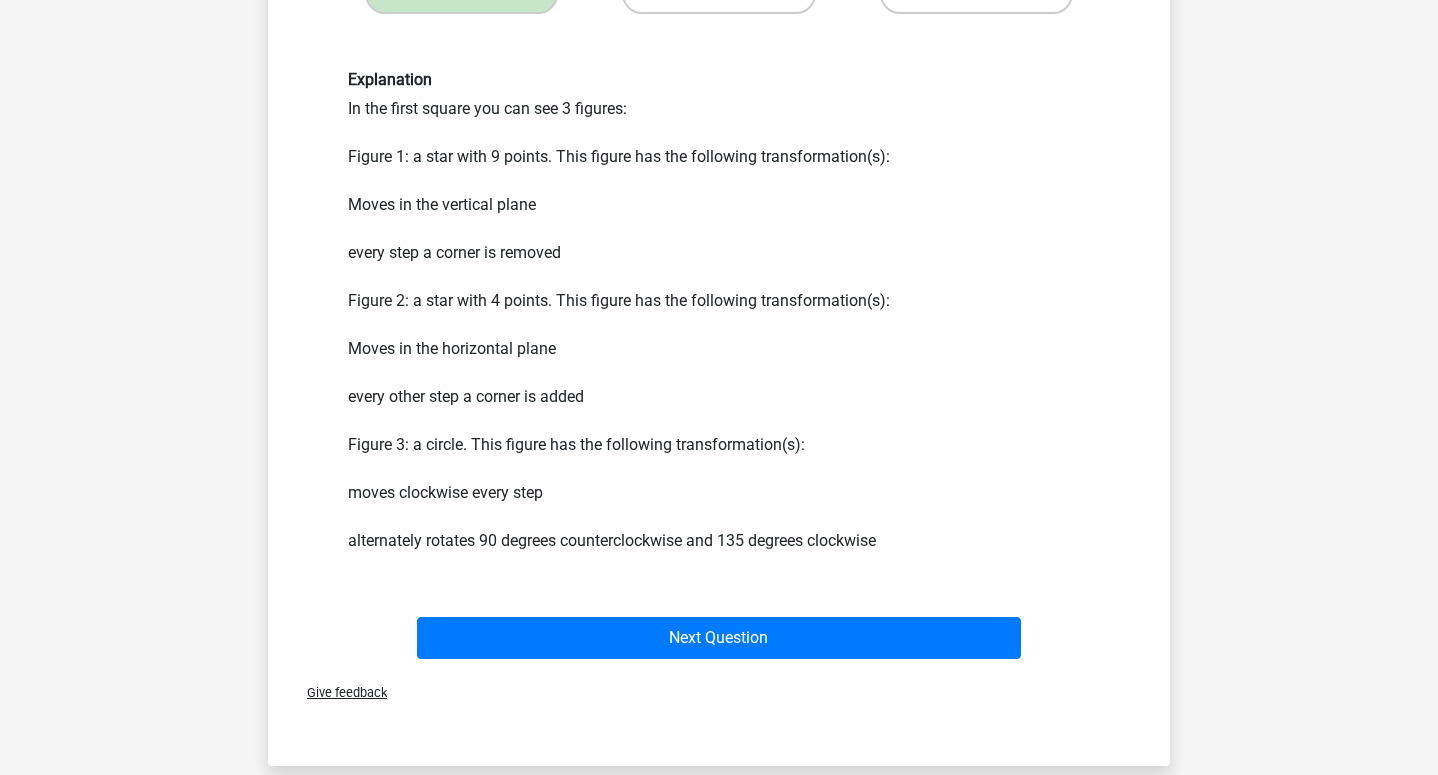 scroll, scrollTop: 1193, scrollLeft: 0, axis: vertical 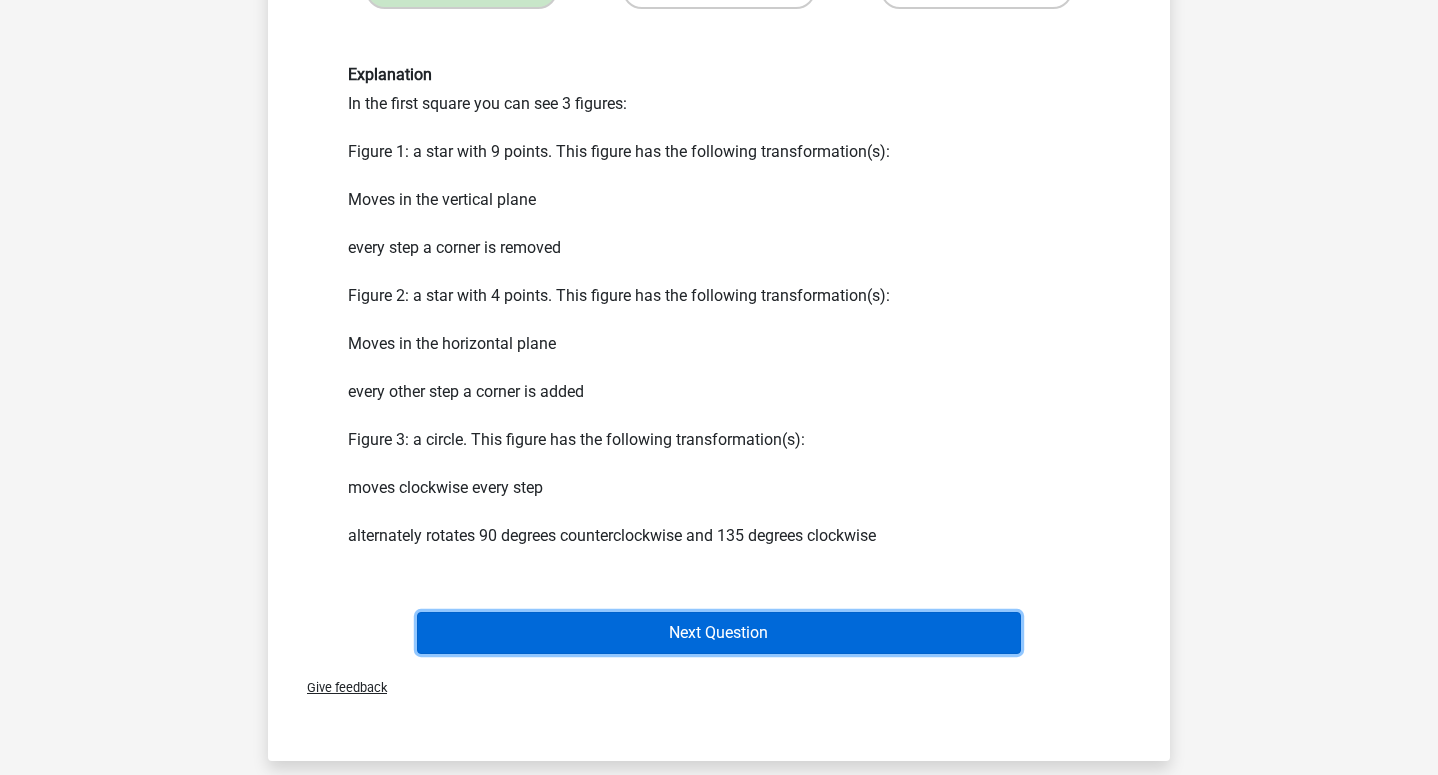 click on "Next Question" at bounding box center [719, 633] 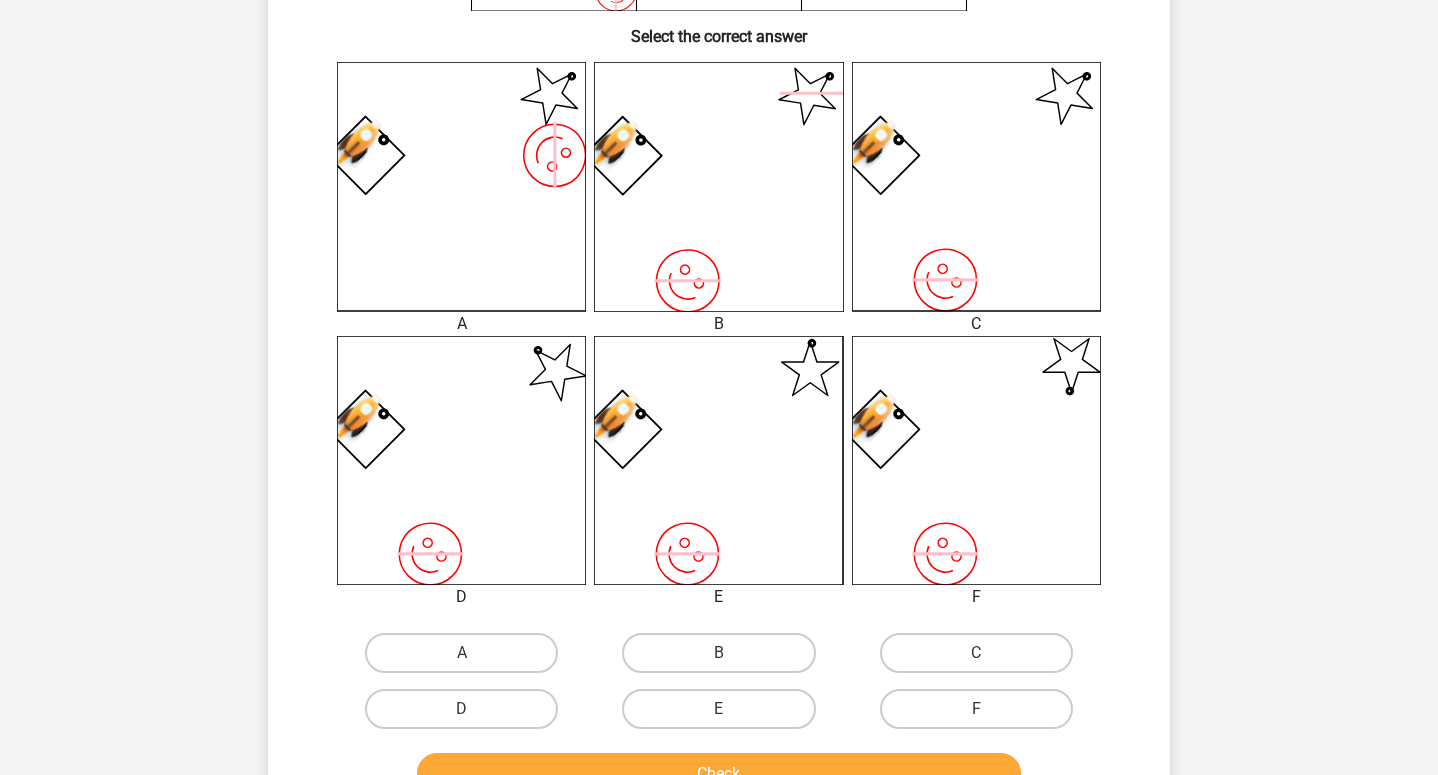 scroll, scrollTop: 474, scrollLeft: 0, axis: vertical 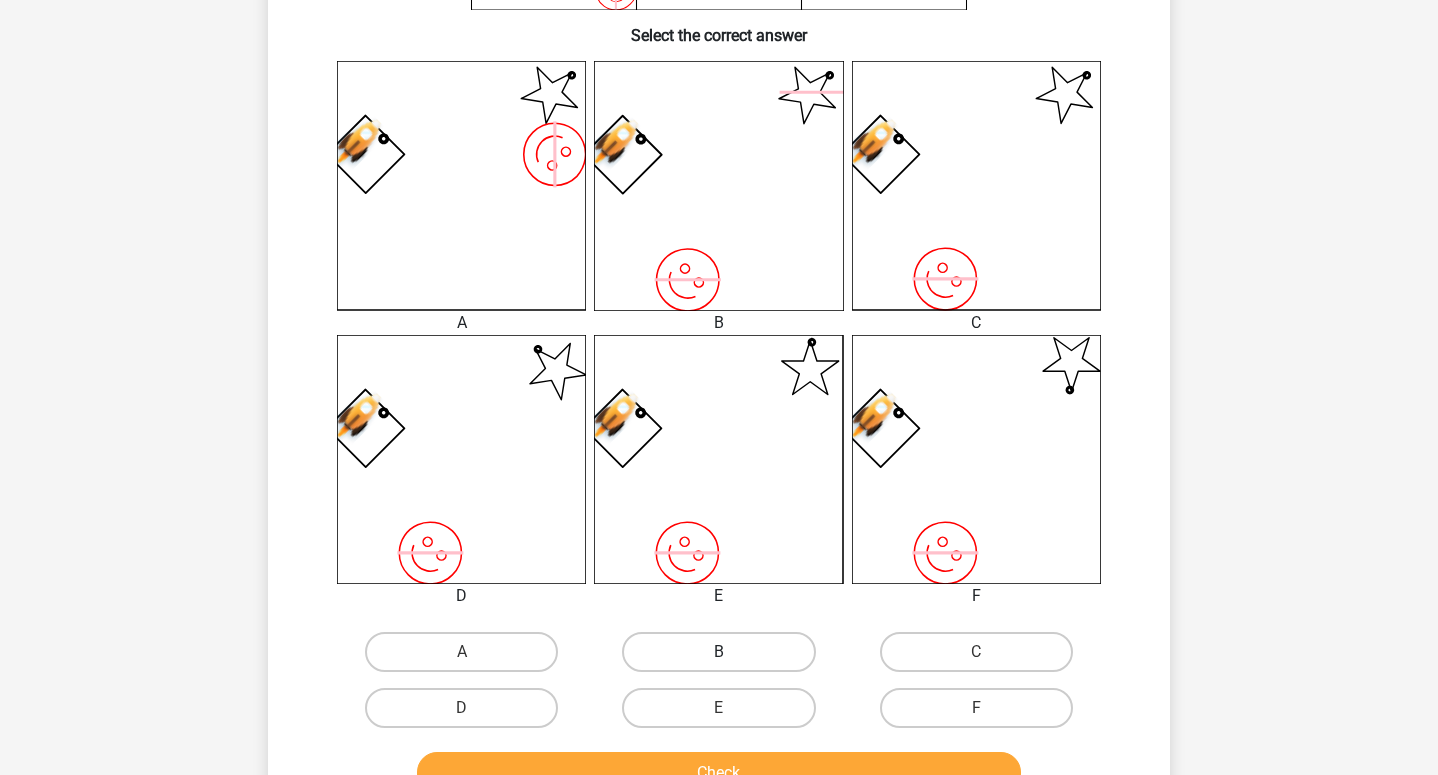 click on "B" at bounding box center (718, 652) 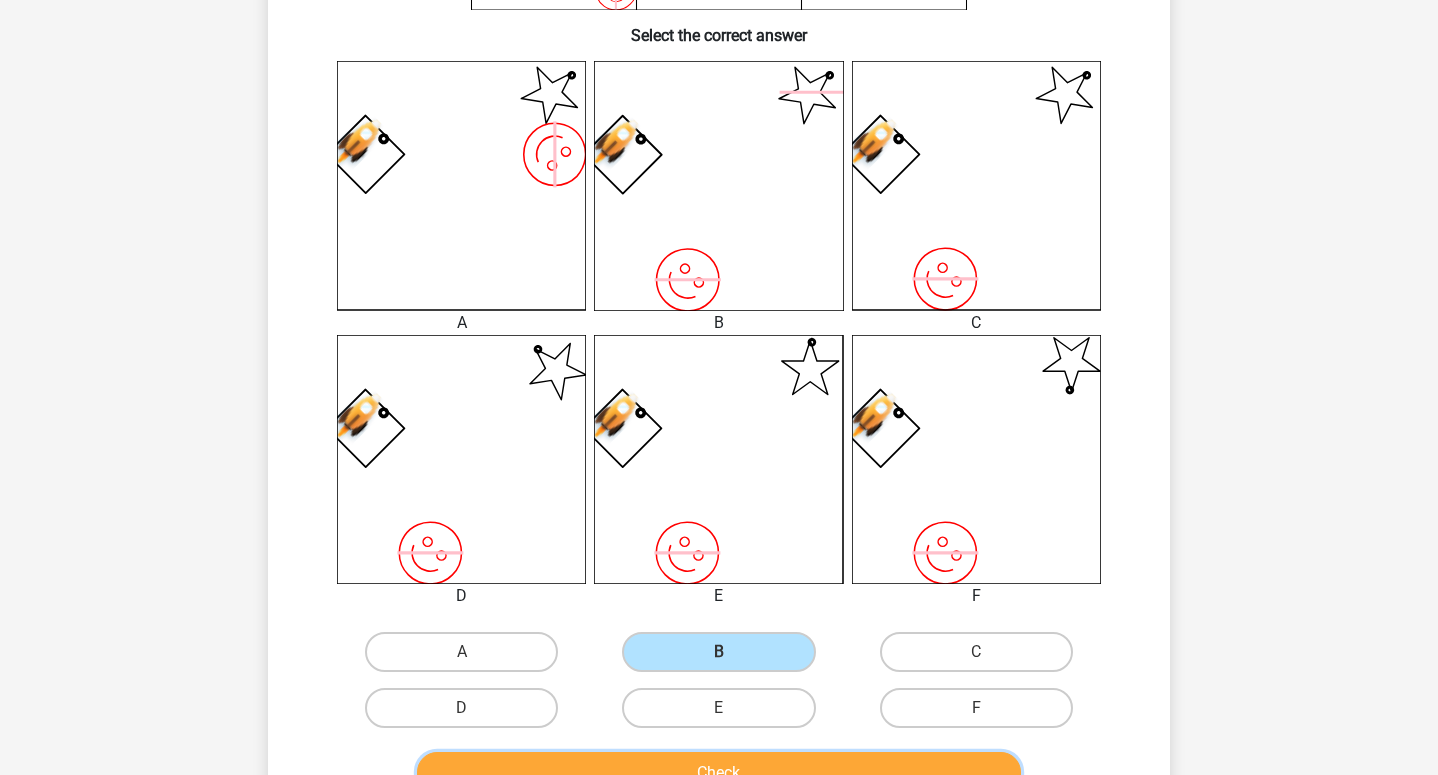 click on "Check" at bounding box center (719, 773) 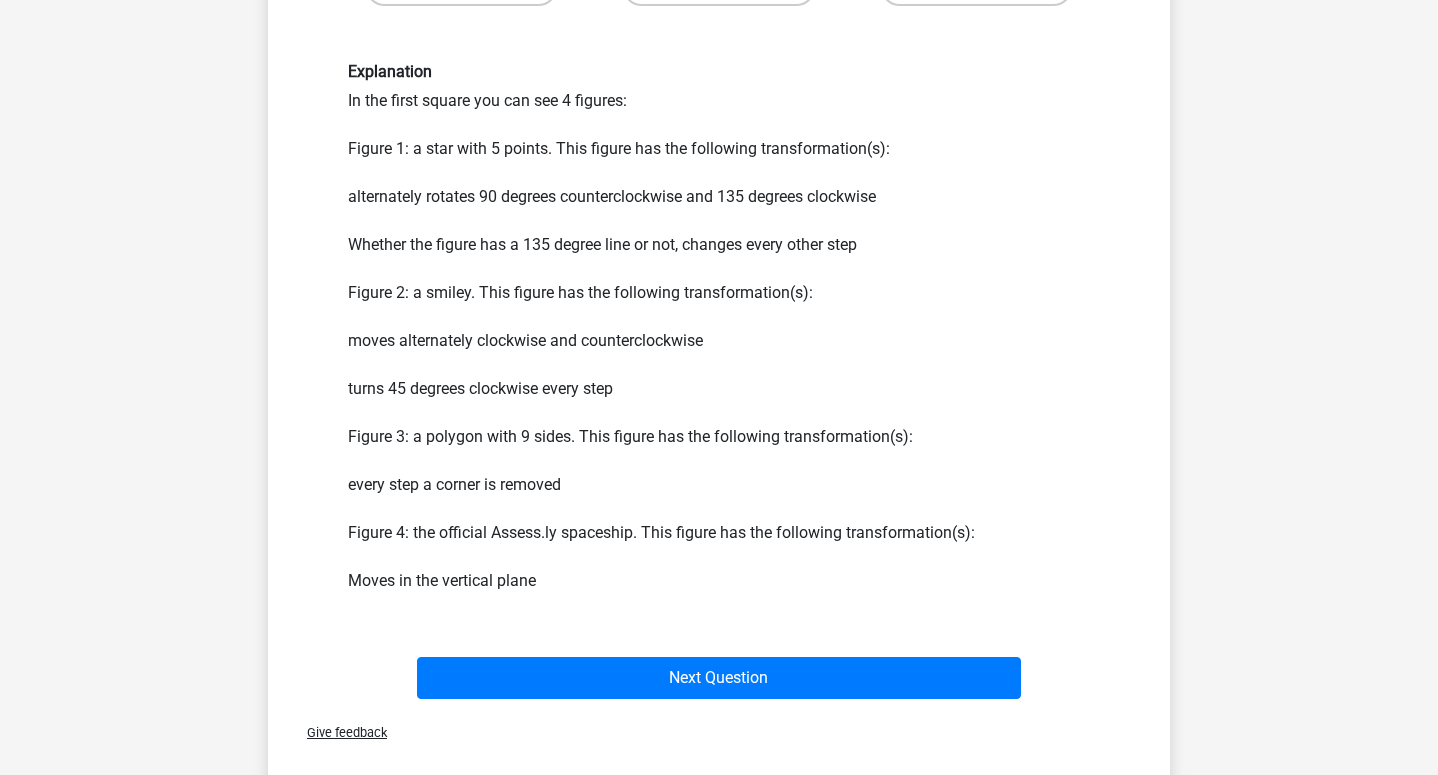 scroll, scrollTop: 1197, scrollLeft: 0, axis: vertical 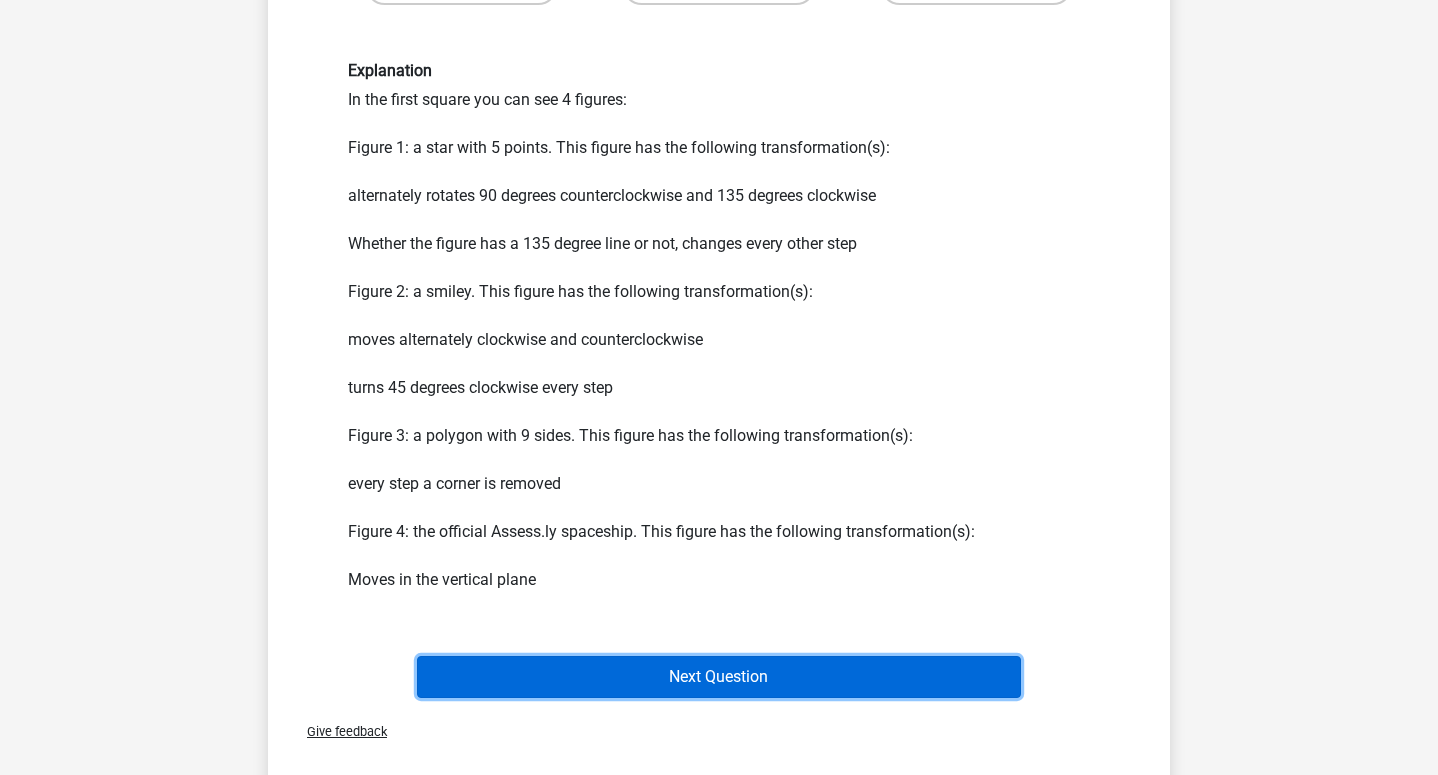 click on "Next Question" at bounding box center [719, 677] 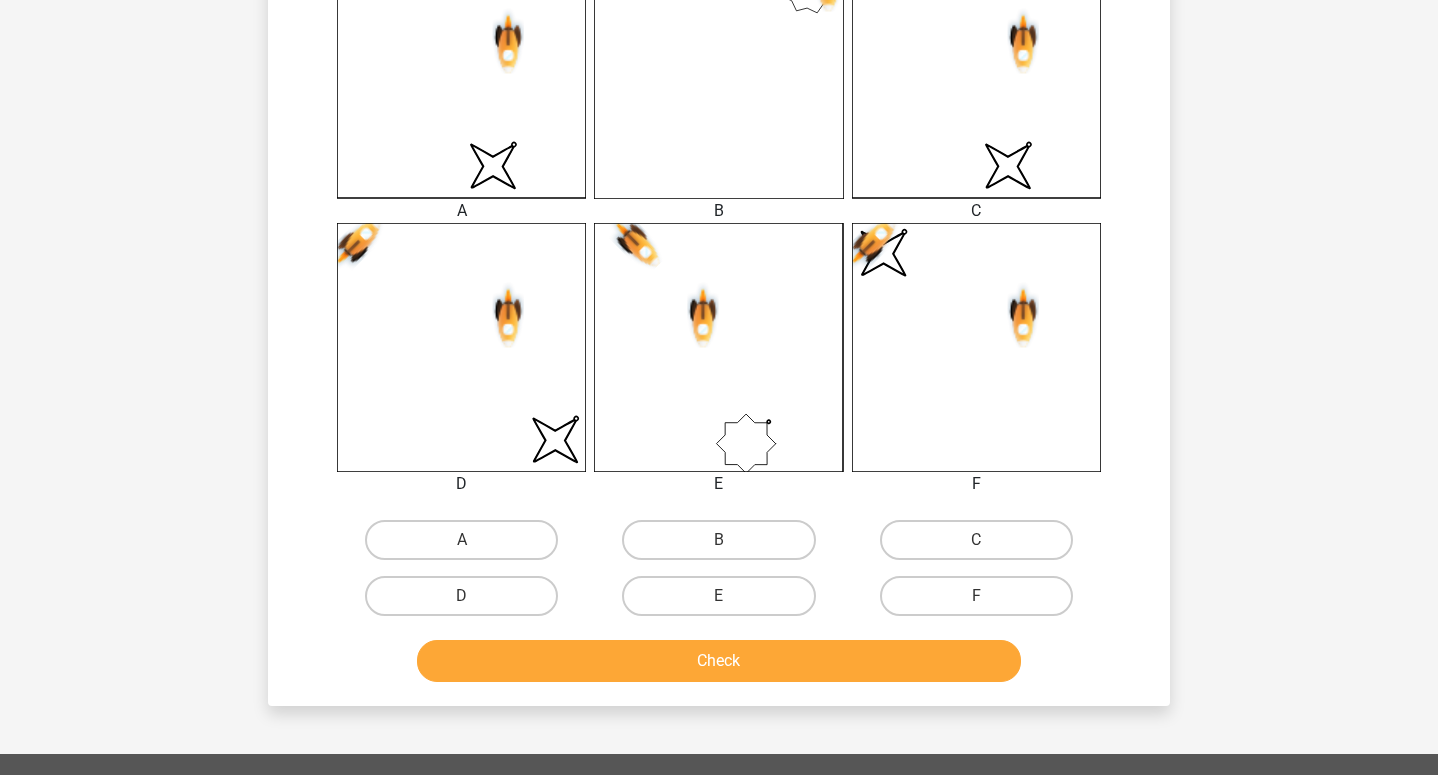 scroll, scrollTop: 593, scrollLeft: 0, axis: vertical 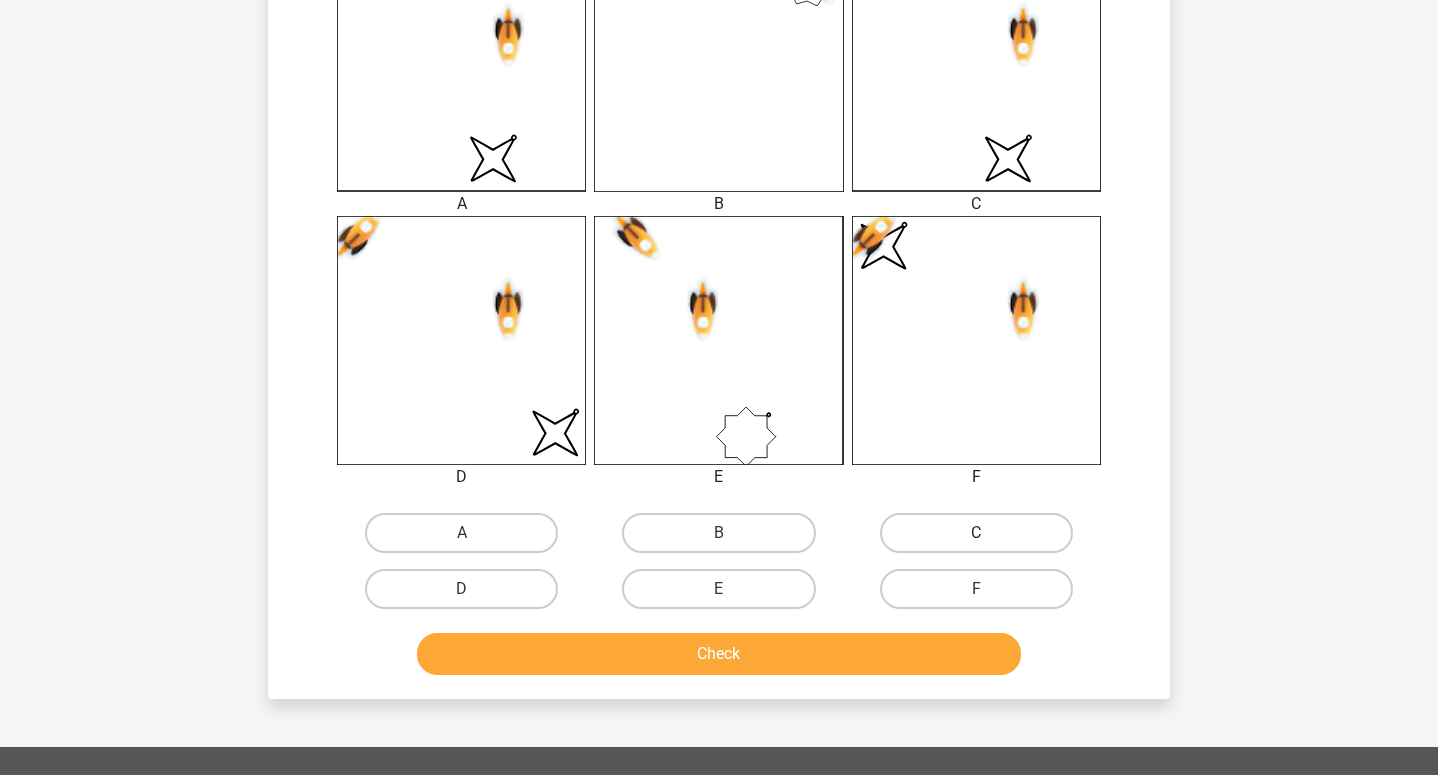 click on "C" at bounding box center [976, 533] 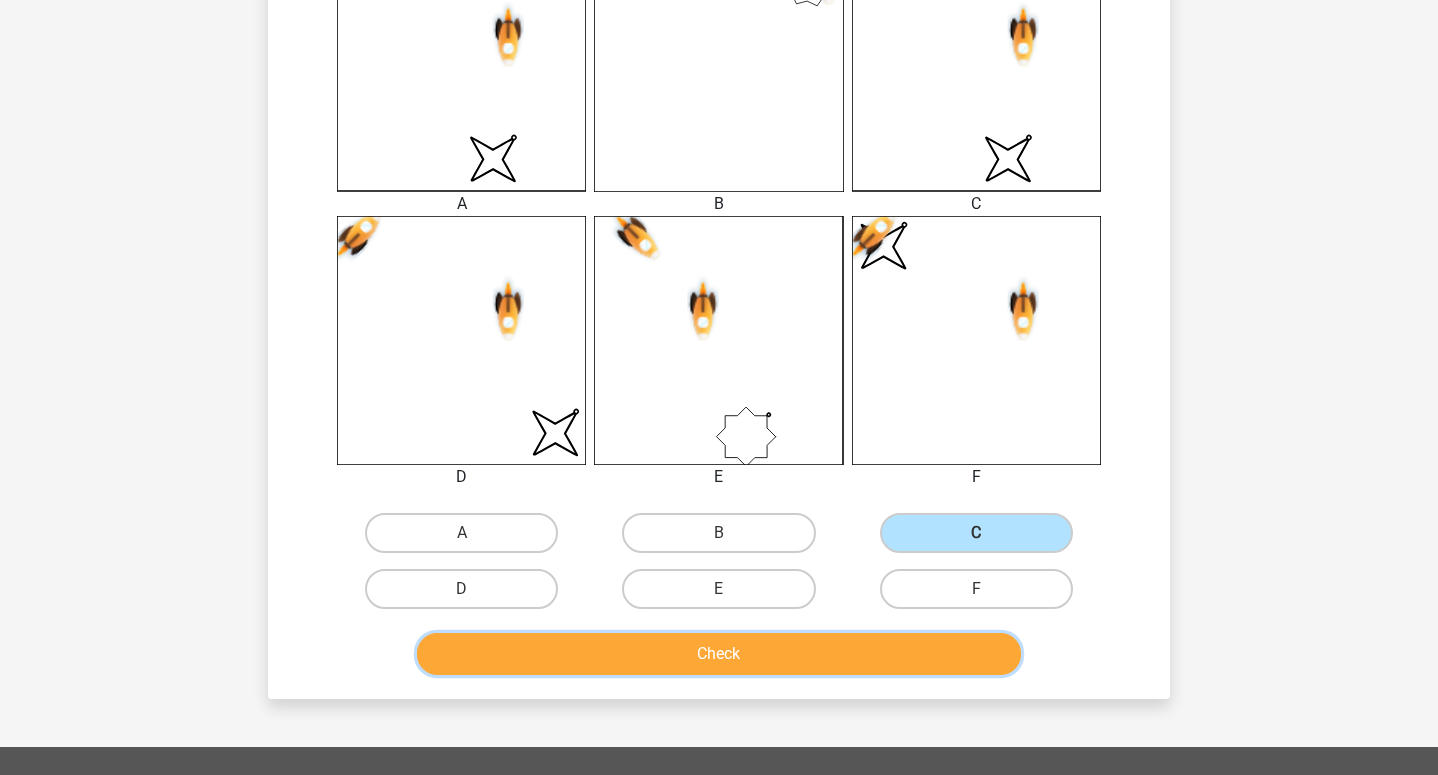 click on "Check" at bounding box center [719, 654] 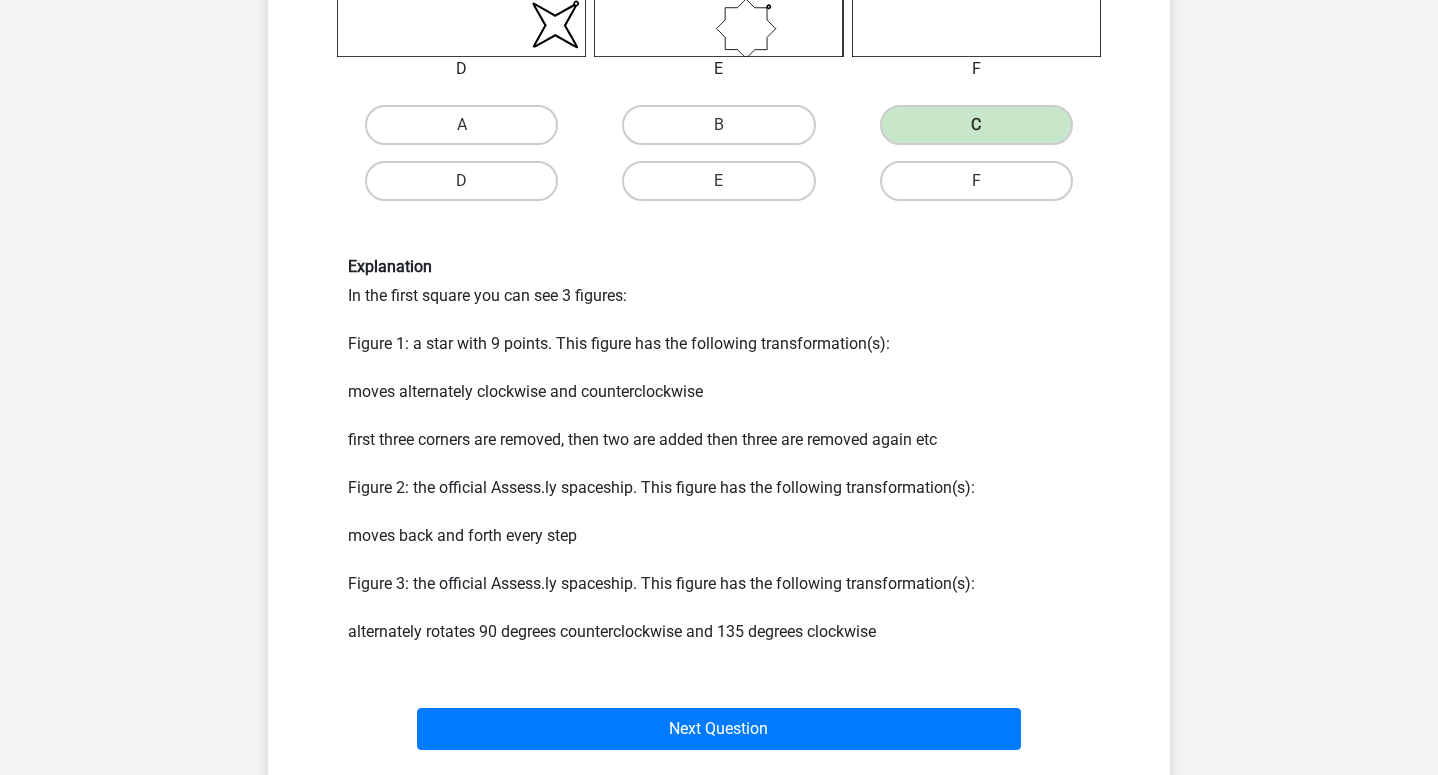 scroll, scrollTop: 1053, scrollLeft: 0, axis: vertical 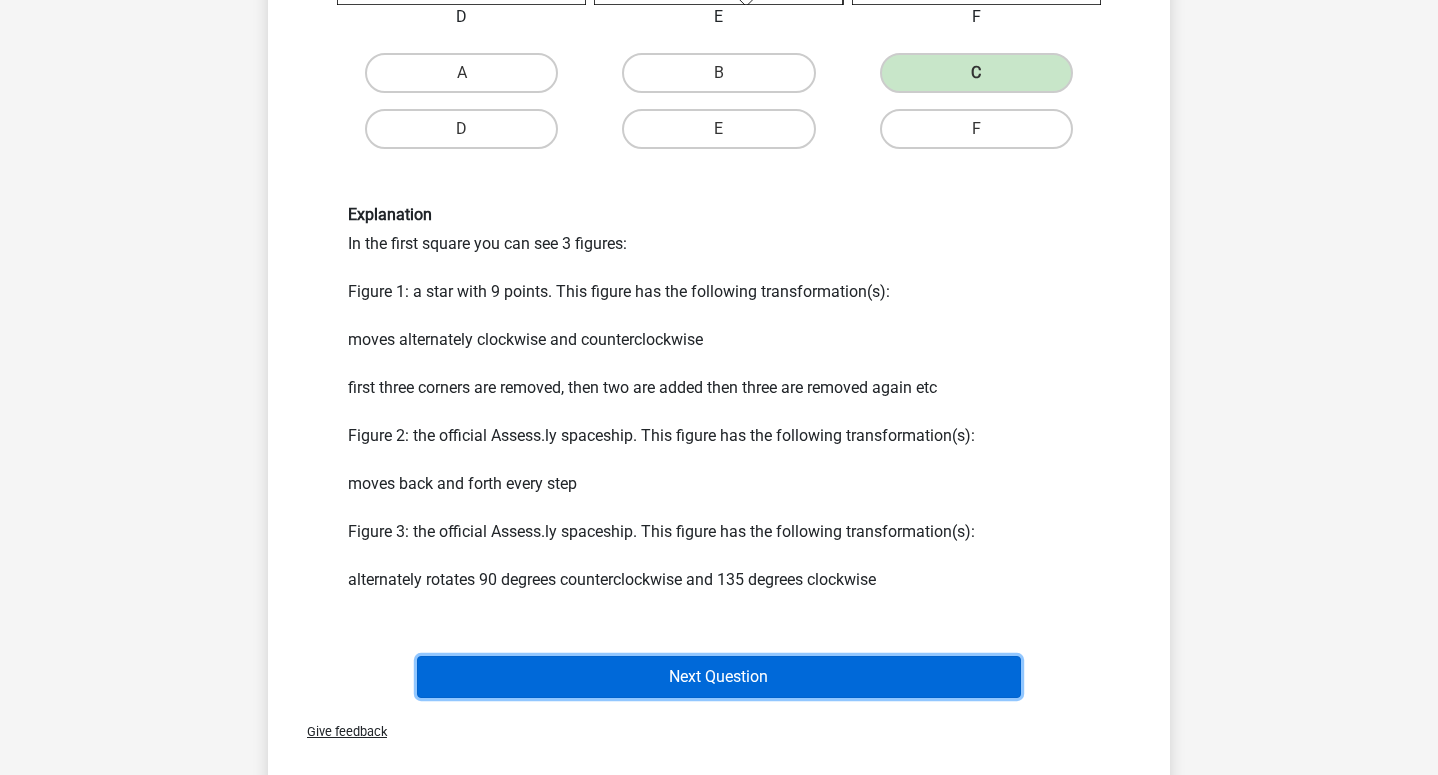 click on "Next Question" at bounding box center (719, 677) 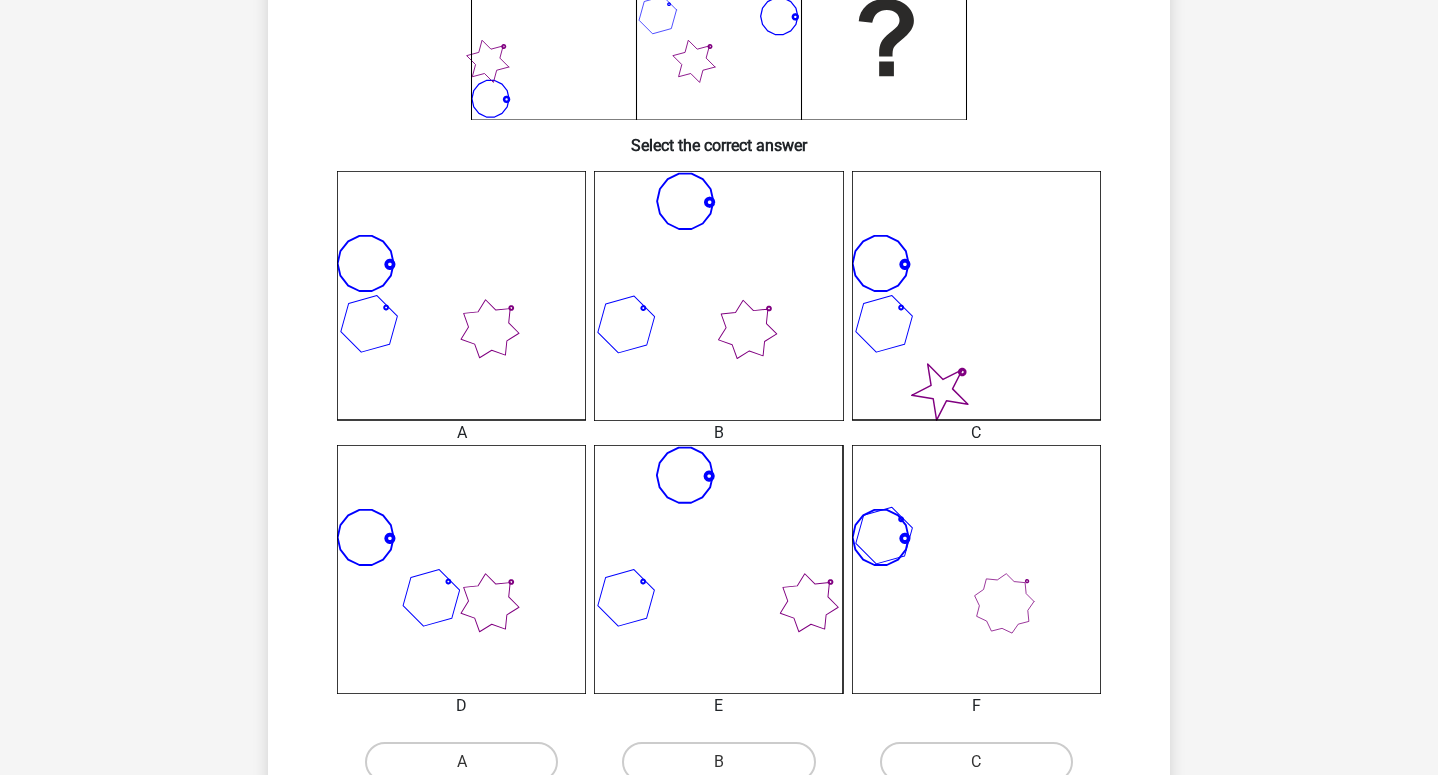scroll, scrollTop: 386, scrollLeft: 0, axis: vertical 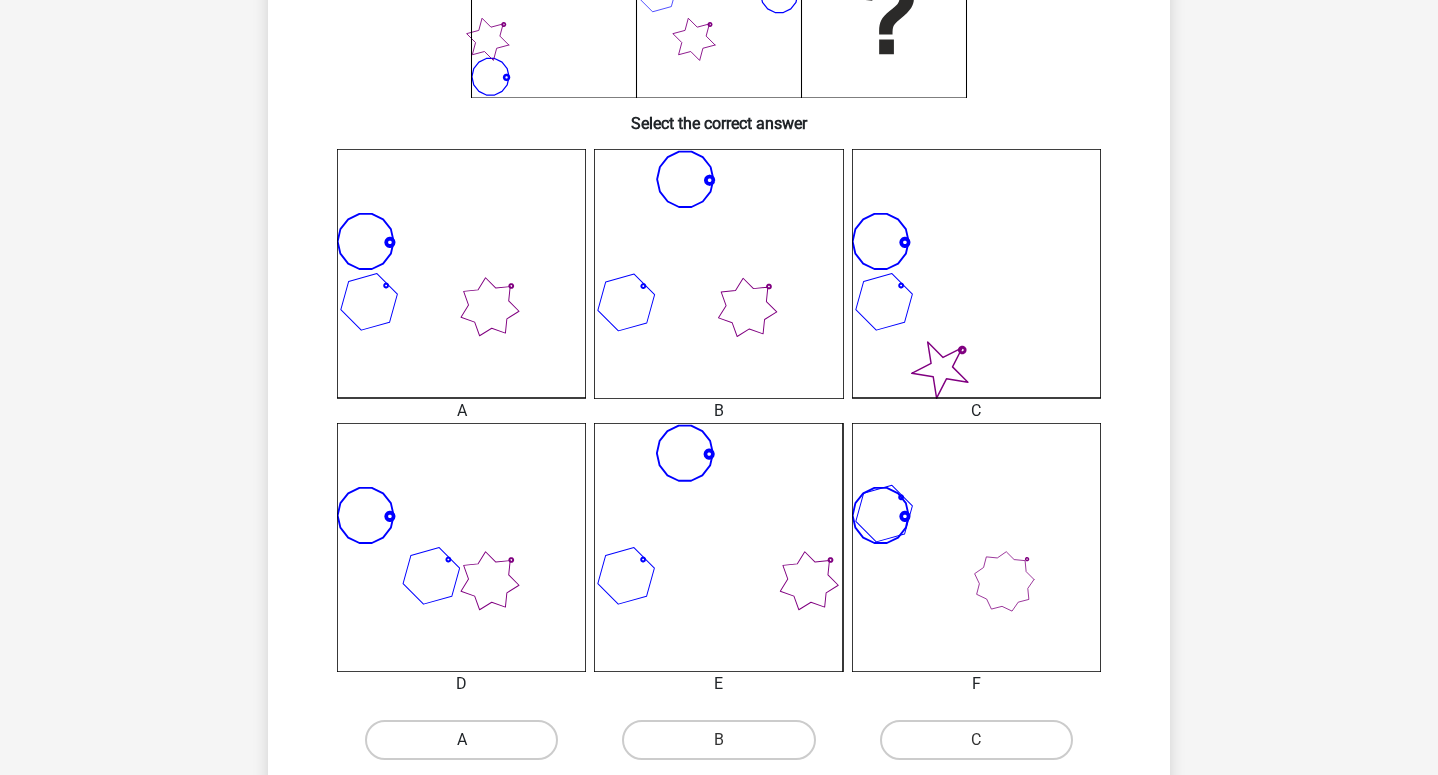 click on "A" at bounding box center [461, 740] 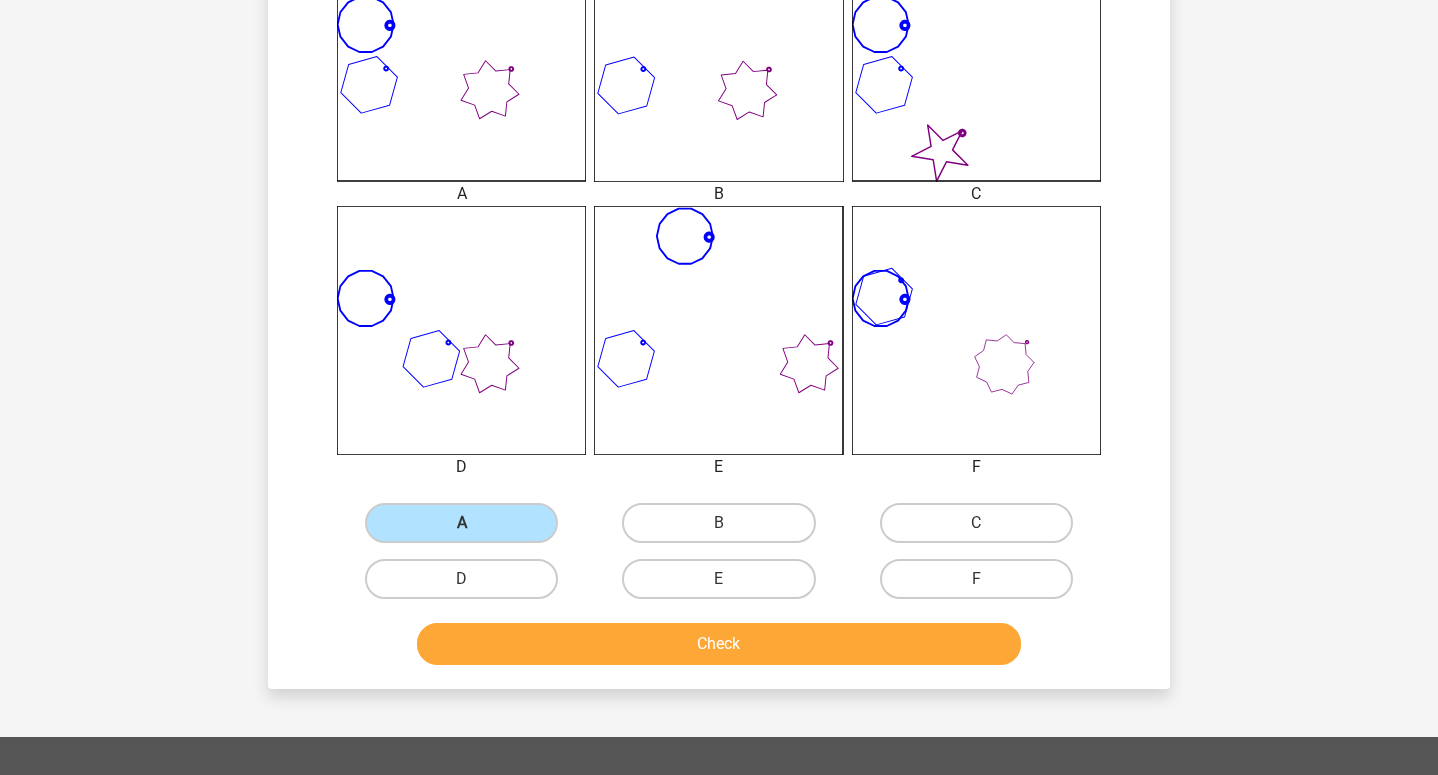 scroll, scrollTop: 671, scrollLeft: 0, axis: vertical 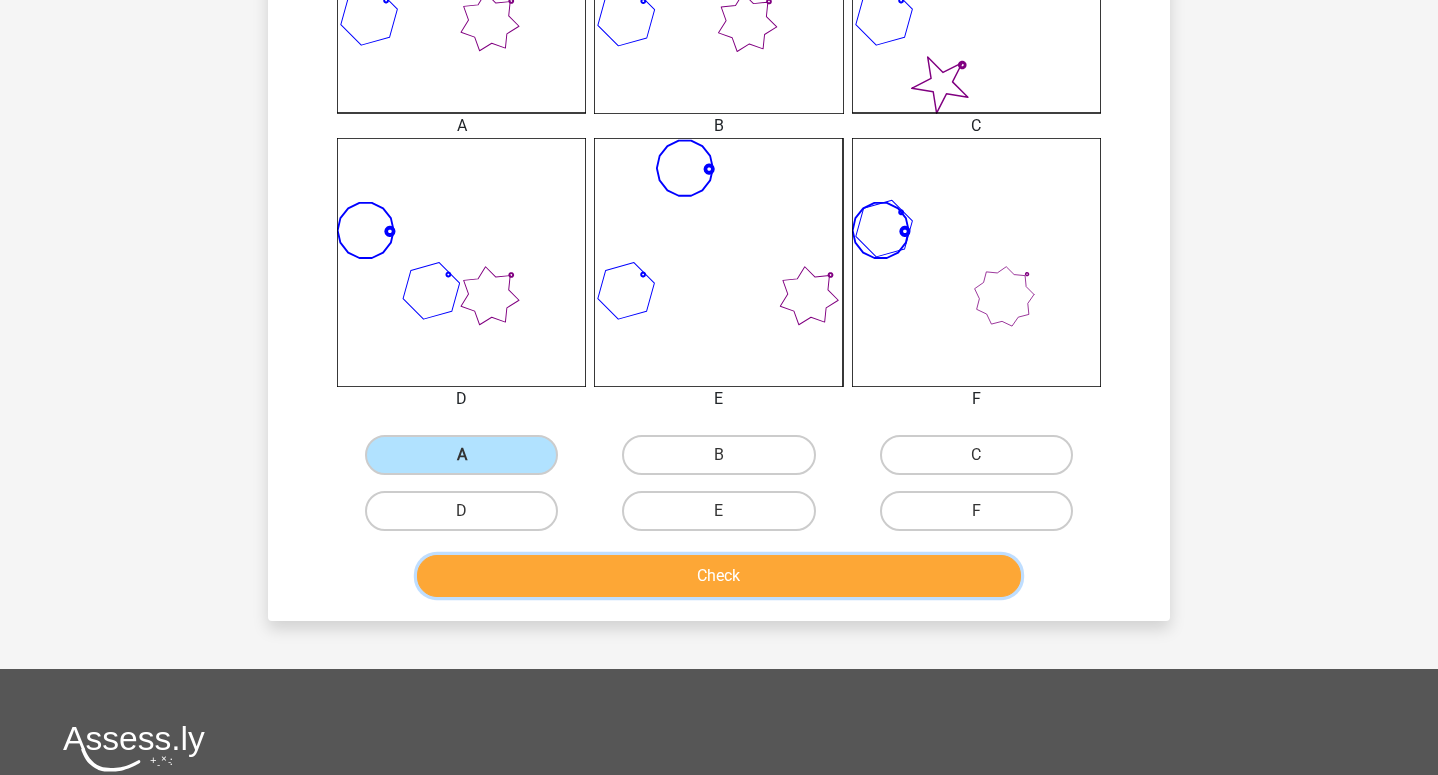 click on "Check" at bounding box center (719, 576) 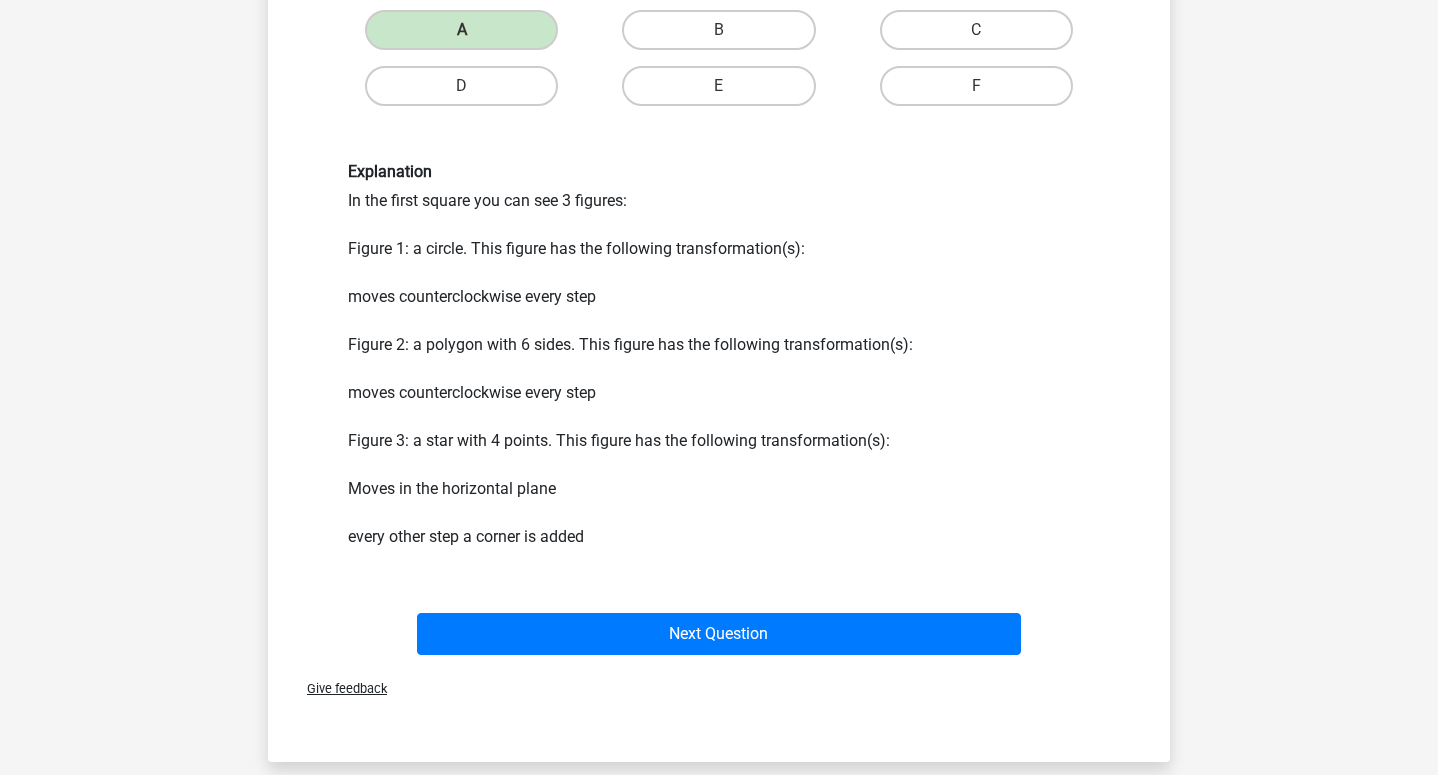 scroll, scrollTop: 1098, scrollLeft: 0, axis: vertical 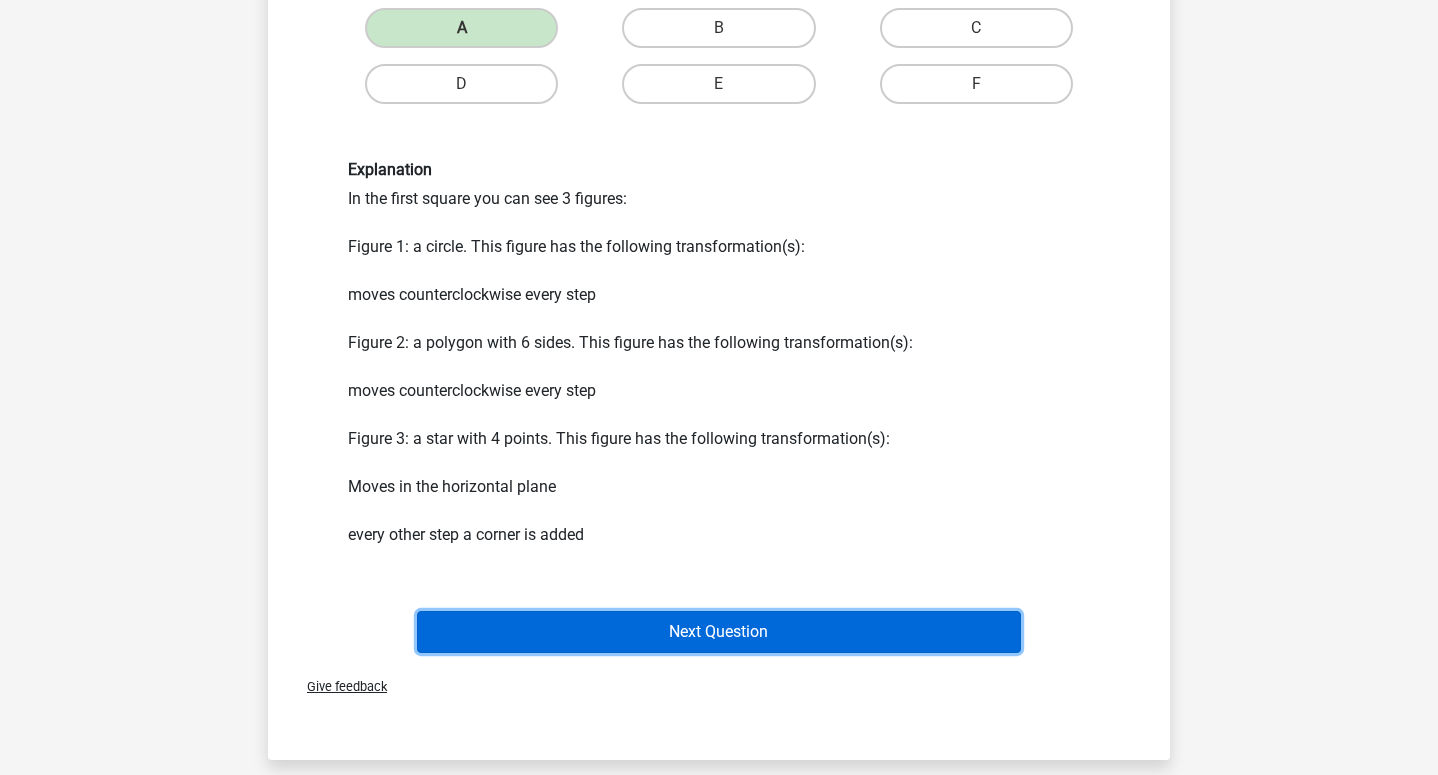 click on "Next Question" at bounding box center [719, 632] 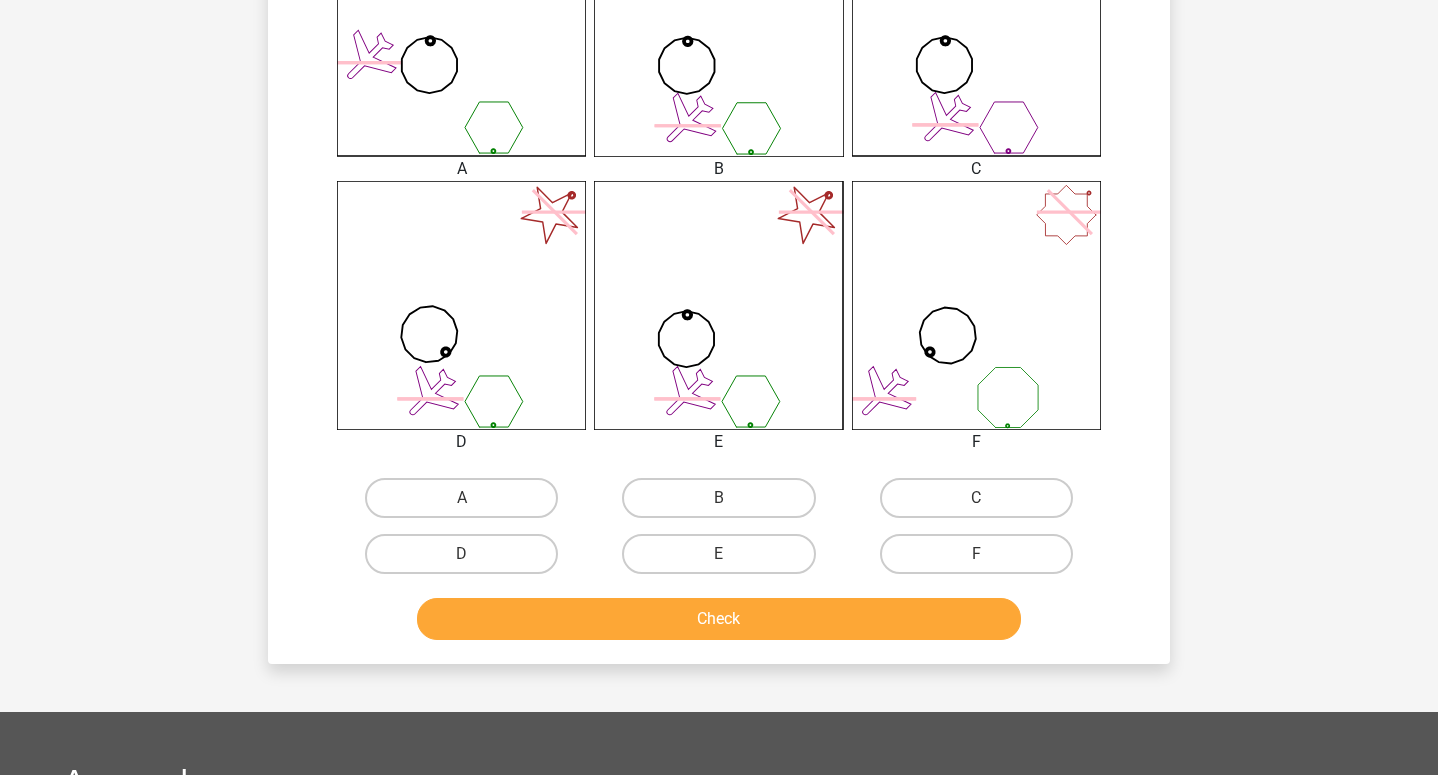 scroll, scrollTop: 684, scrollLeft: 0, axis: vertical 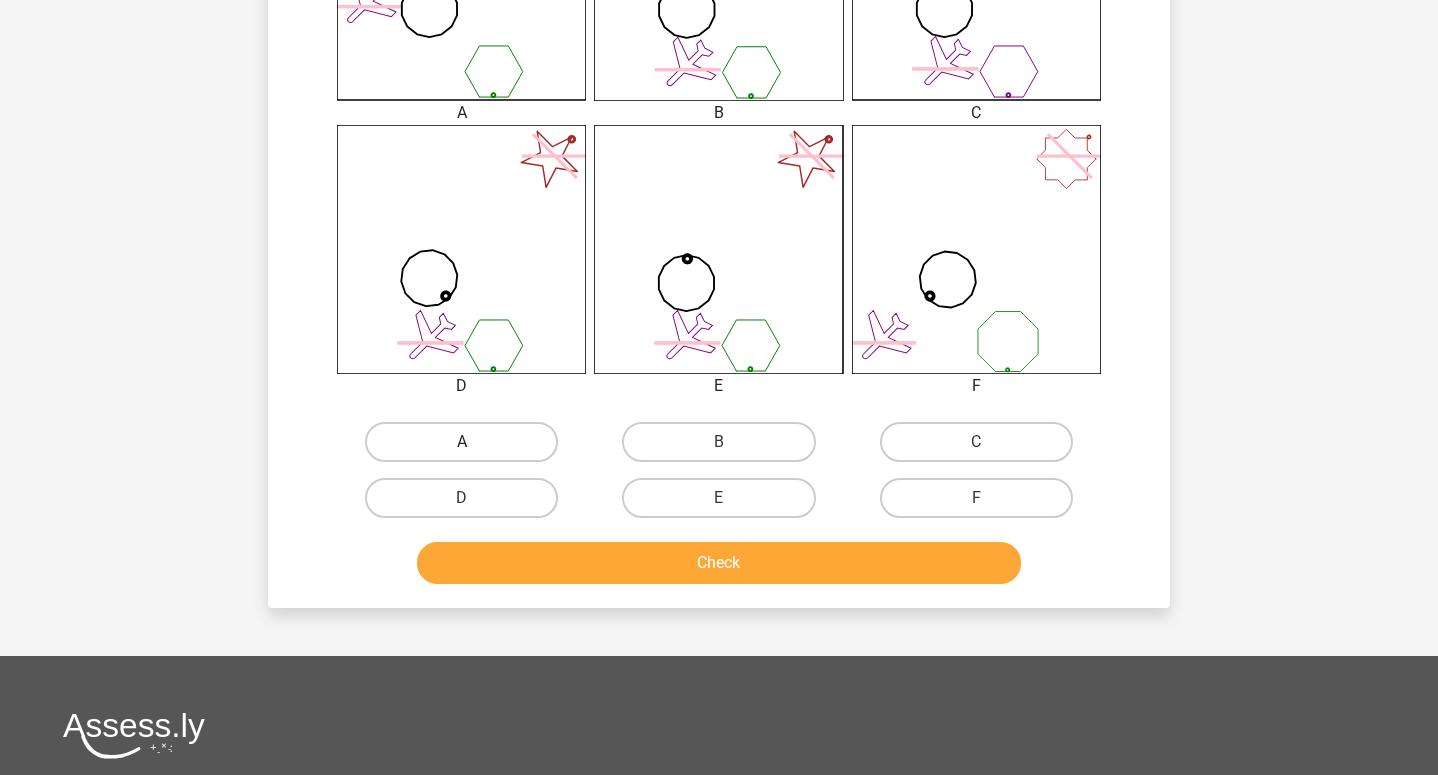 click on "A" at bounding box center (461, 442) 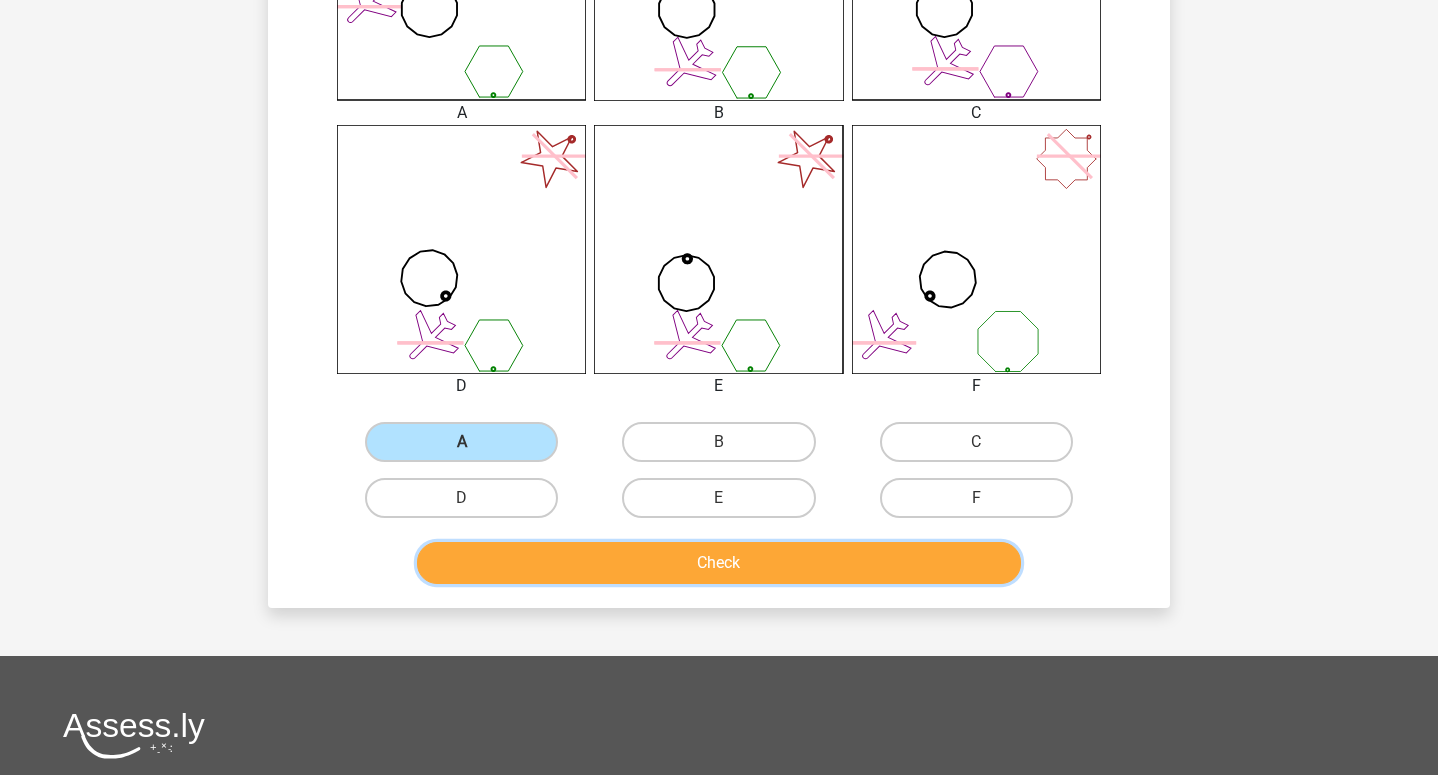 click on "Check" at bounding box center (719, 563) 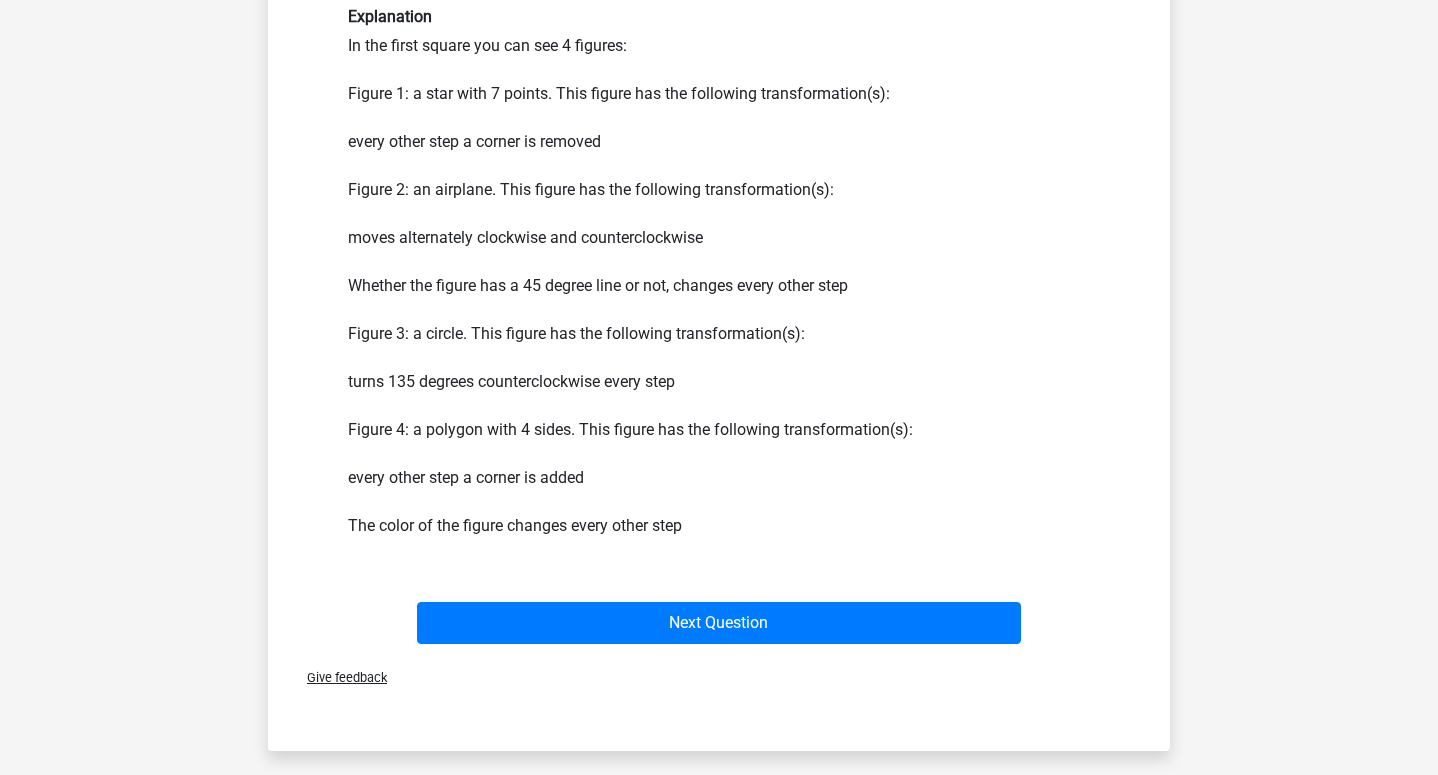 scroll, scrollTop: 1272, scrollLeft: 0, axis: vertical 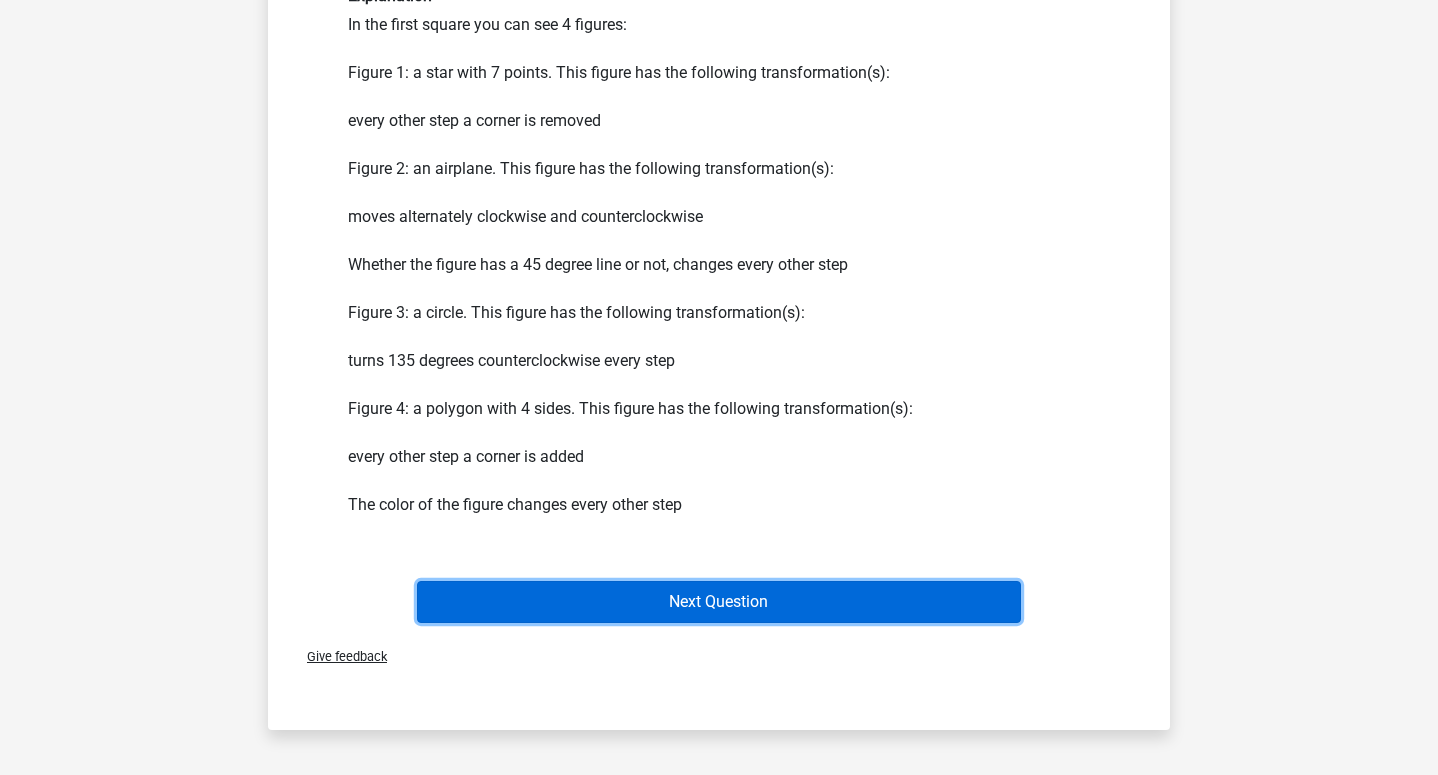 click on "Next Question" at bounding box center [719, 602] 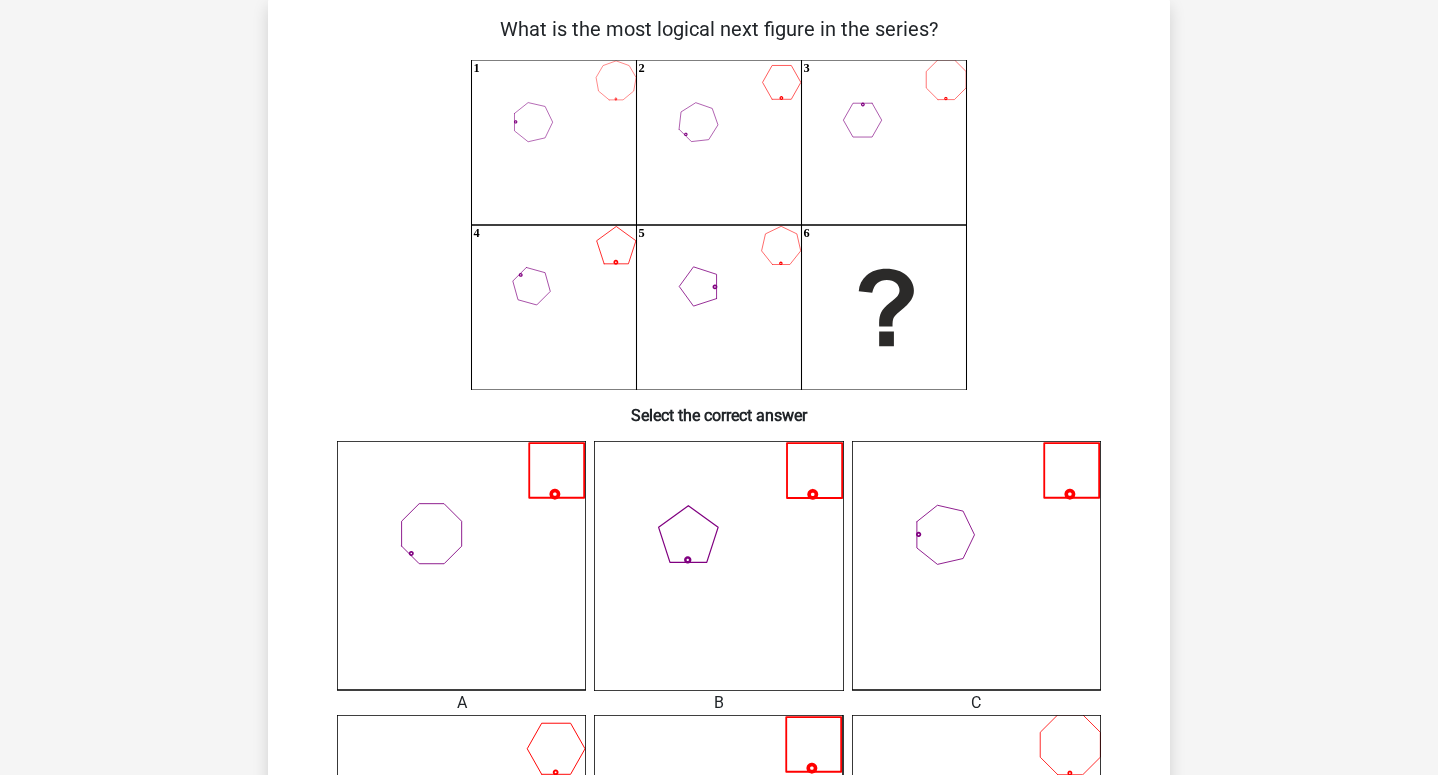 scroll, scrollTop: 0, scrollLeft: 0, axis: both 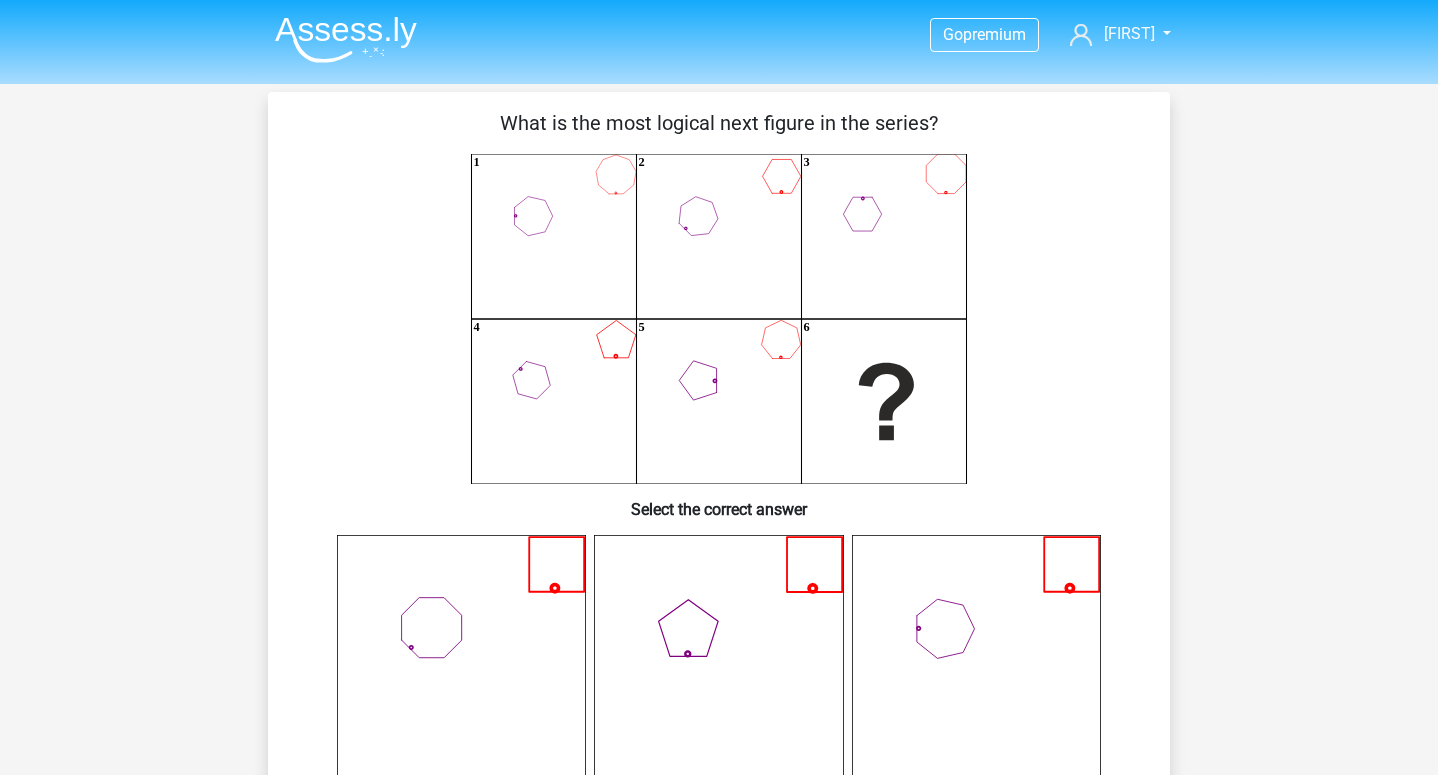 click on "1
2
3
4
5
6" 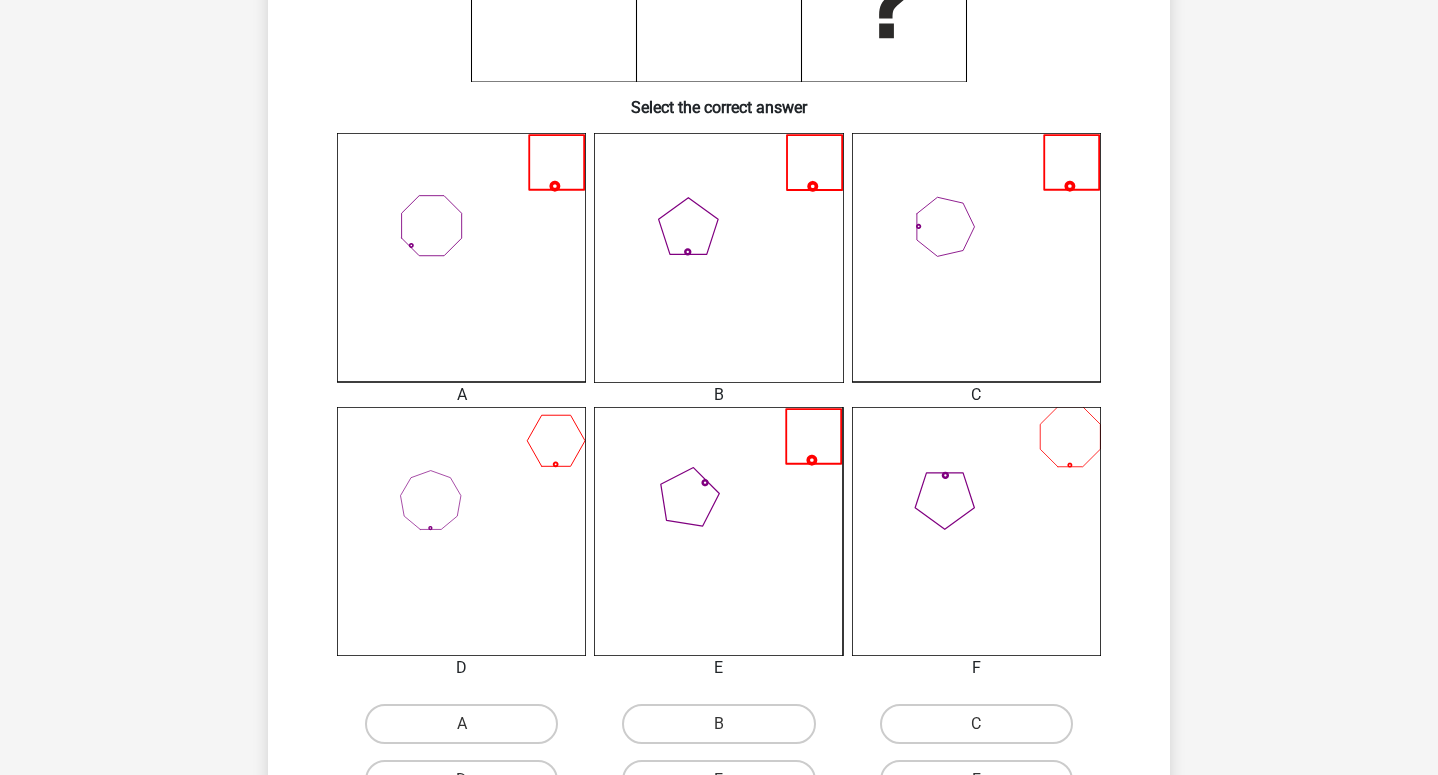 scroll, scrollTop: 417, scrollLeft: 0, axis: vertical 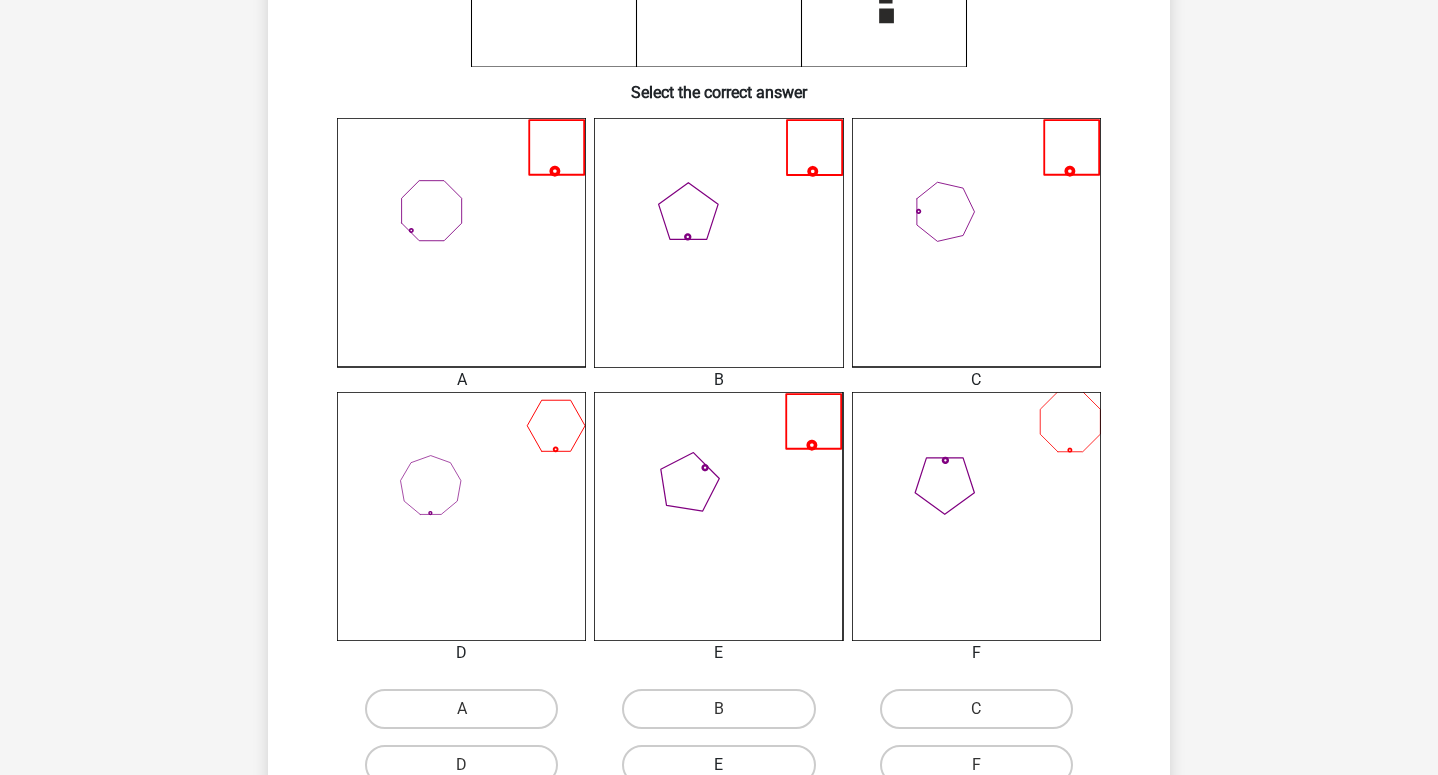 click on "E" at bounding box center [718, 765] 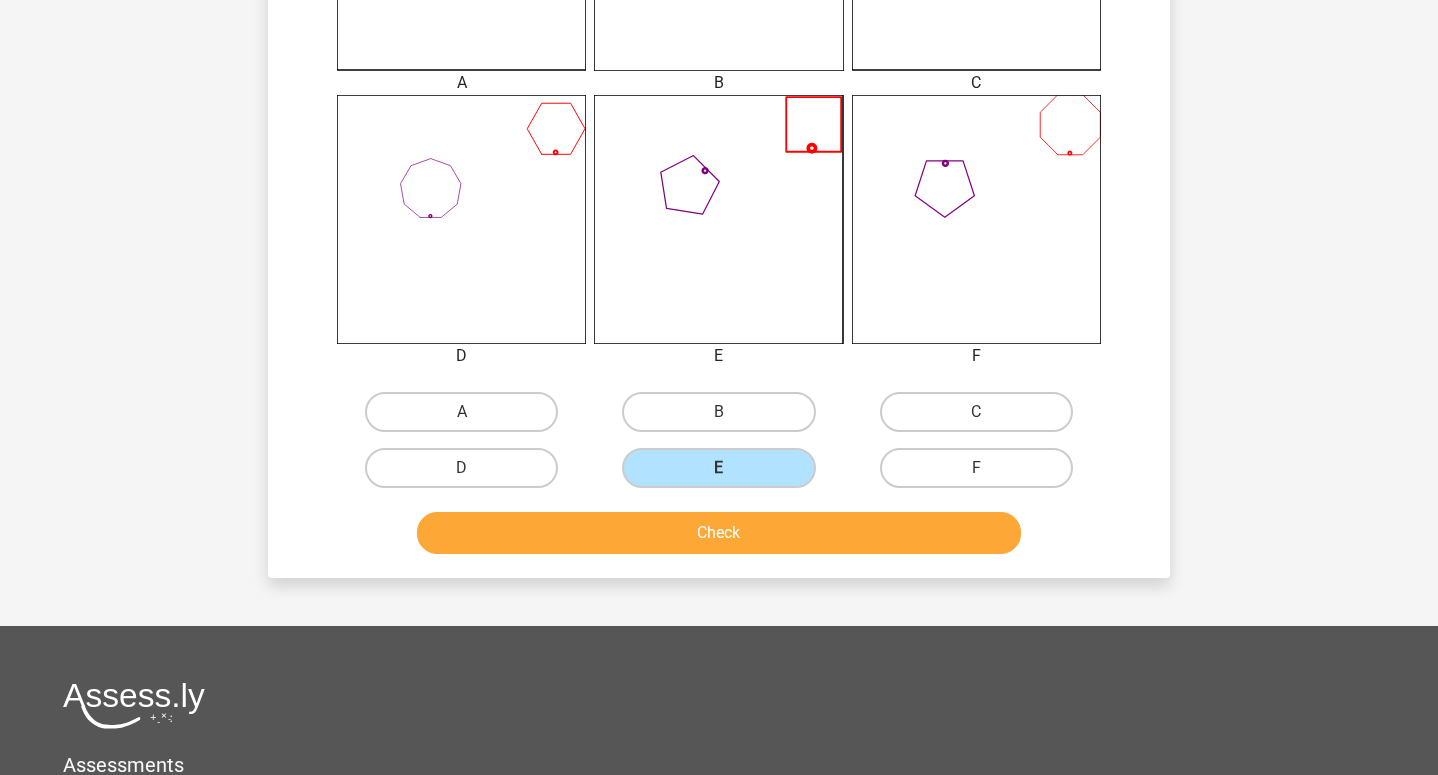 scroll, scrollTop: 749, scrollLeft: 0, axis: vertical 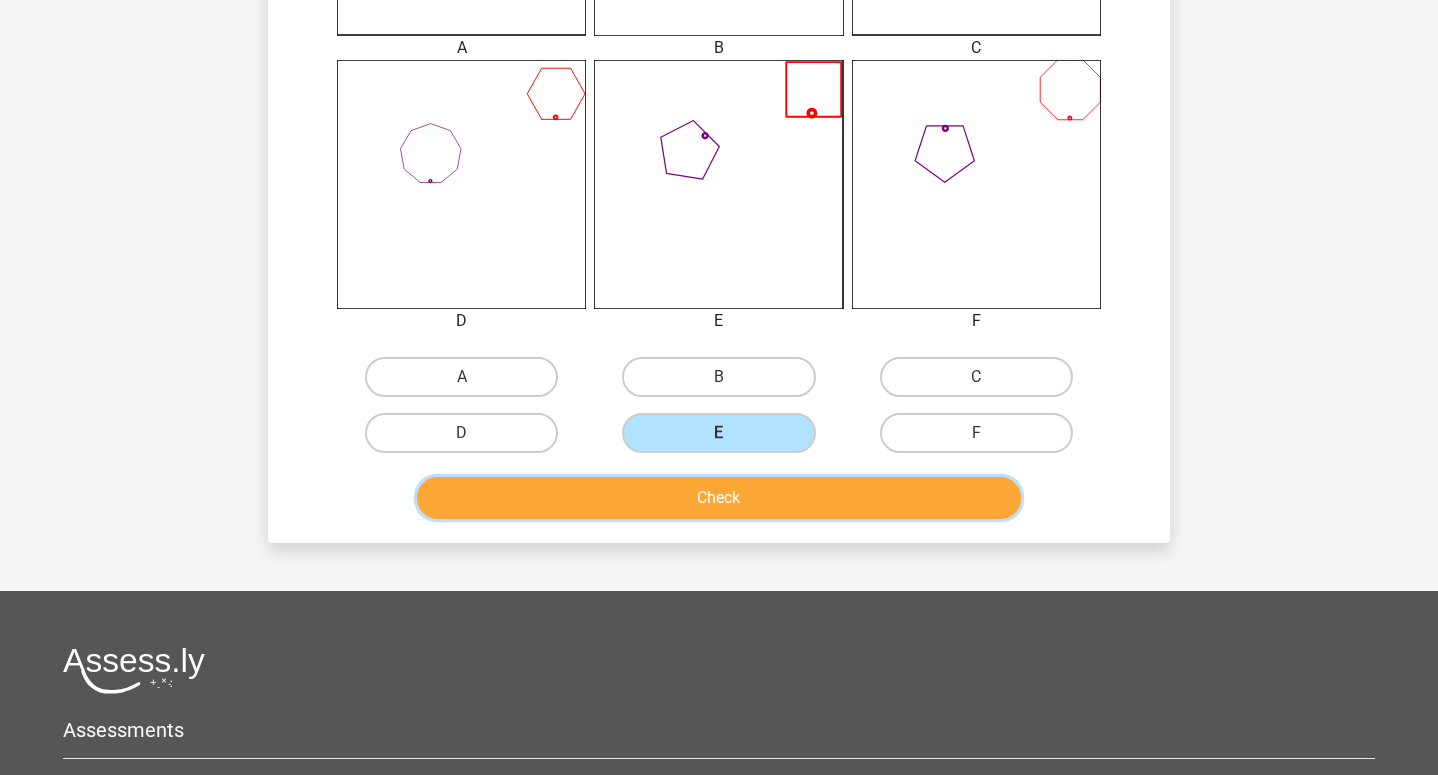 click on "Check" at bounding box center [719, 498] 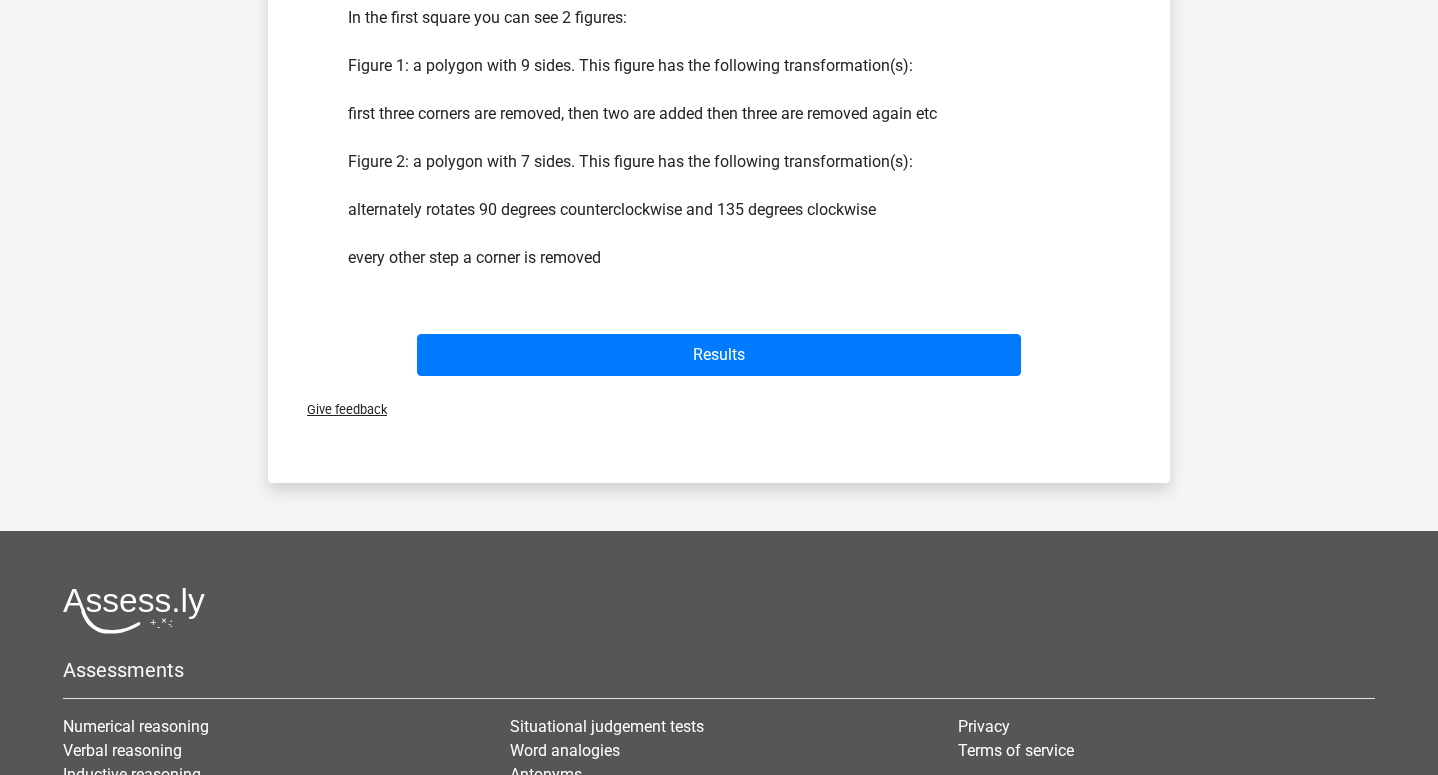 scroll, scrollTop: 1333, scrollLeft: 0, axis: vertical 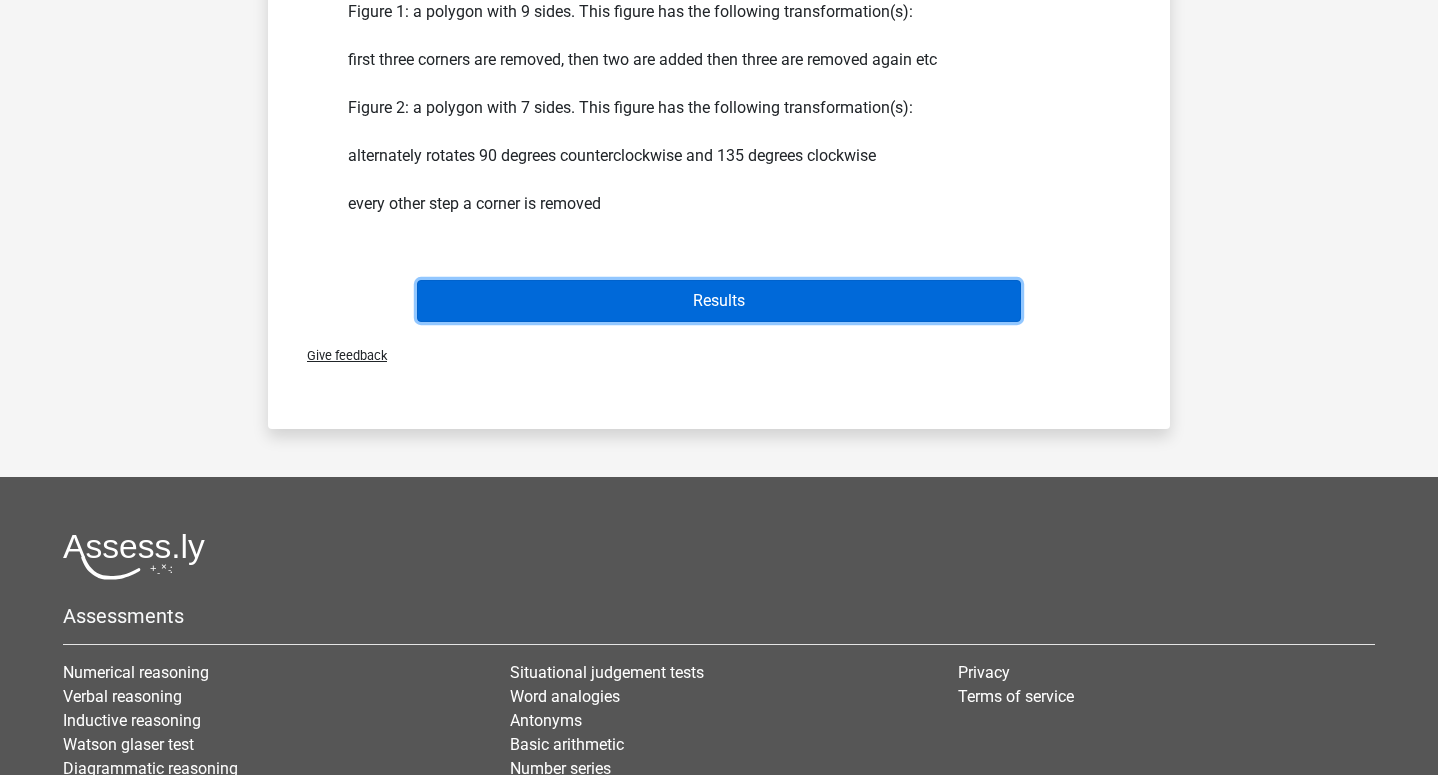 click on "Results" at bounding box center [719, 301] 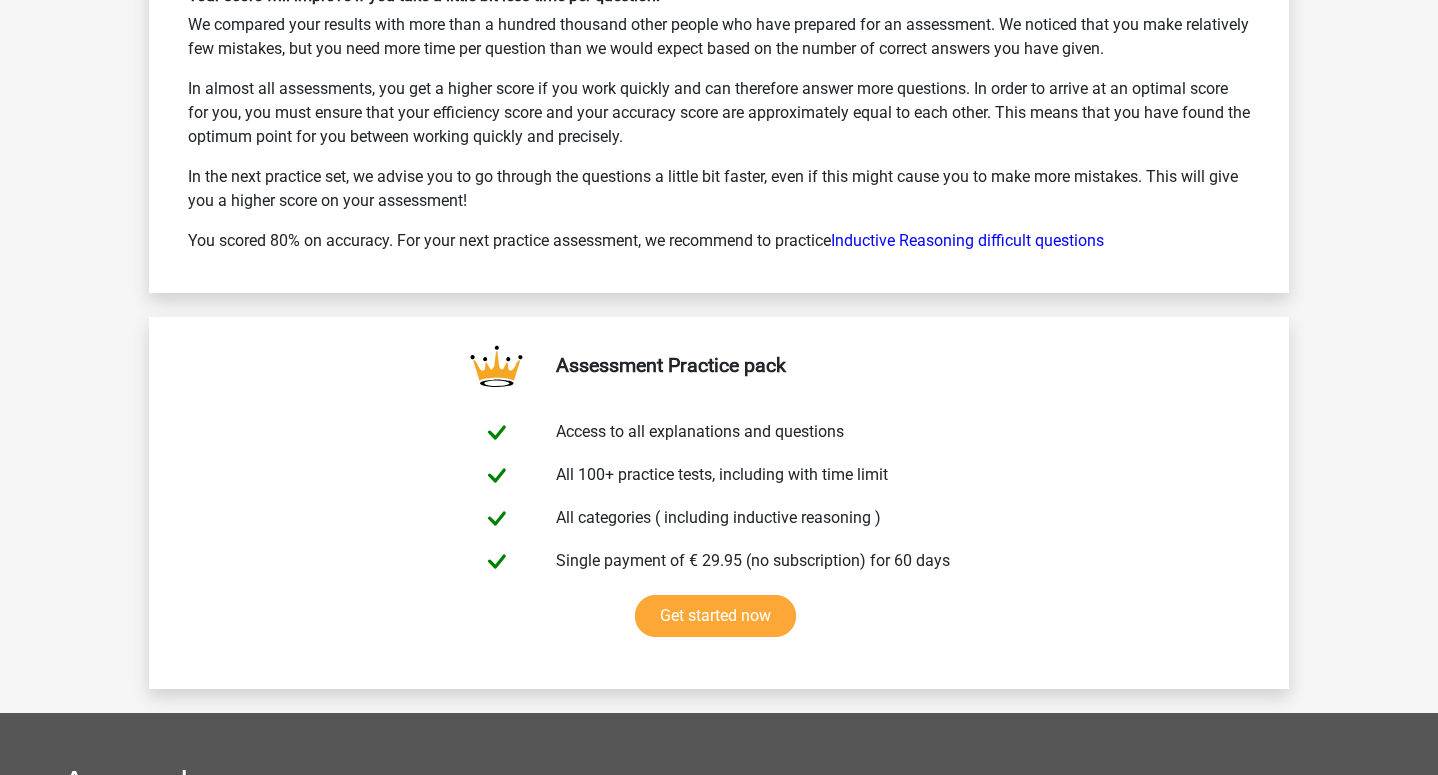 scroll, scrollTop: 4075, scrollLeft: 0, axis: vertical 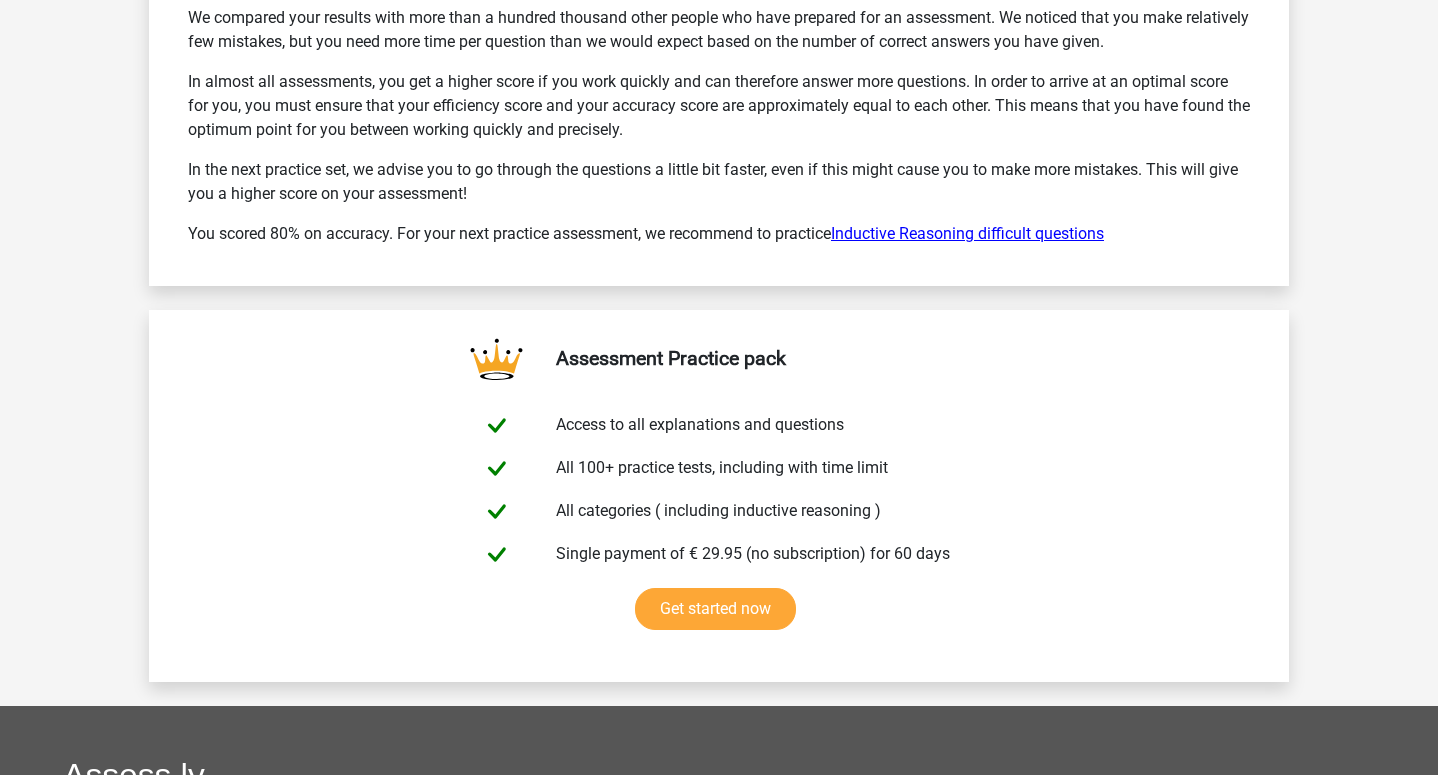 click on "Inductive Reasoning difficult questions" at bounding box center (967, 233) 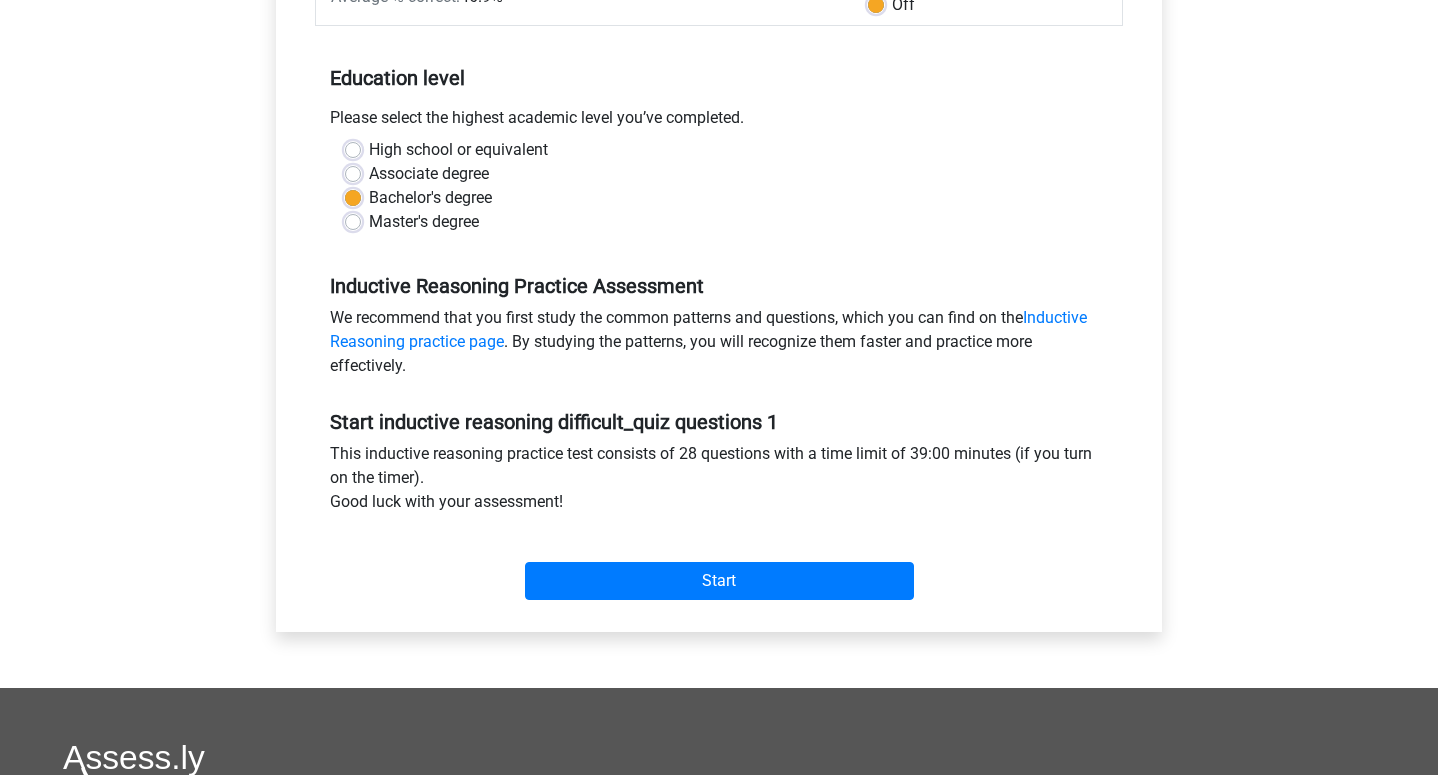 scroll, scrollTop: 365, scrollLeft: 0, axis: vertical 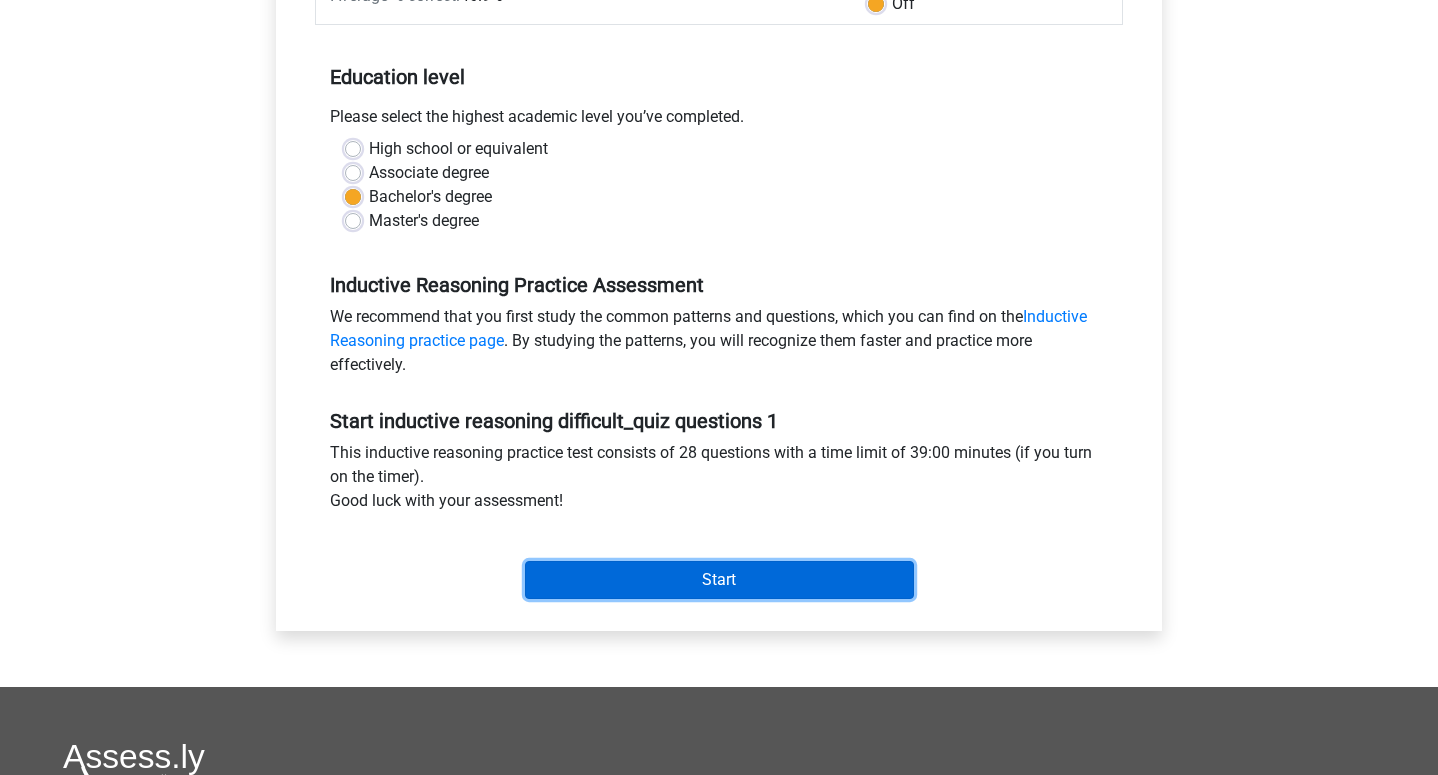 click on "Start" at bounding box center (719, 580) 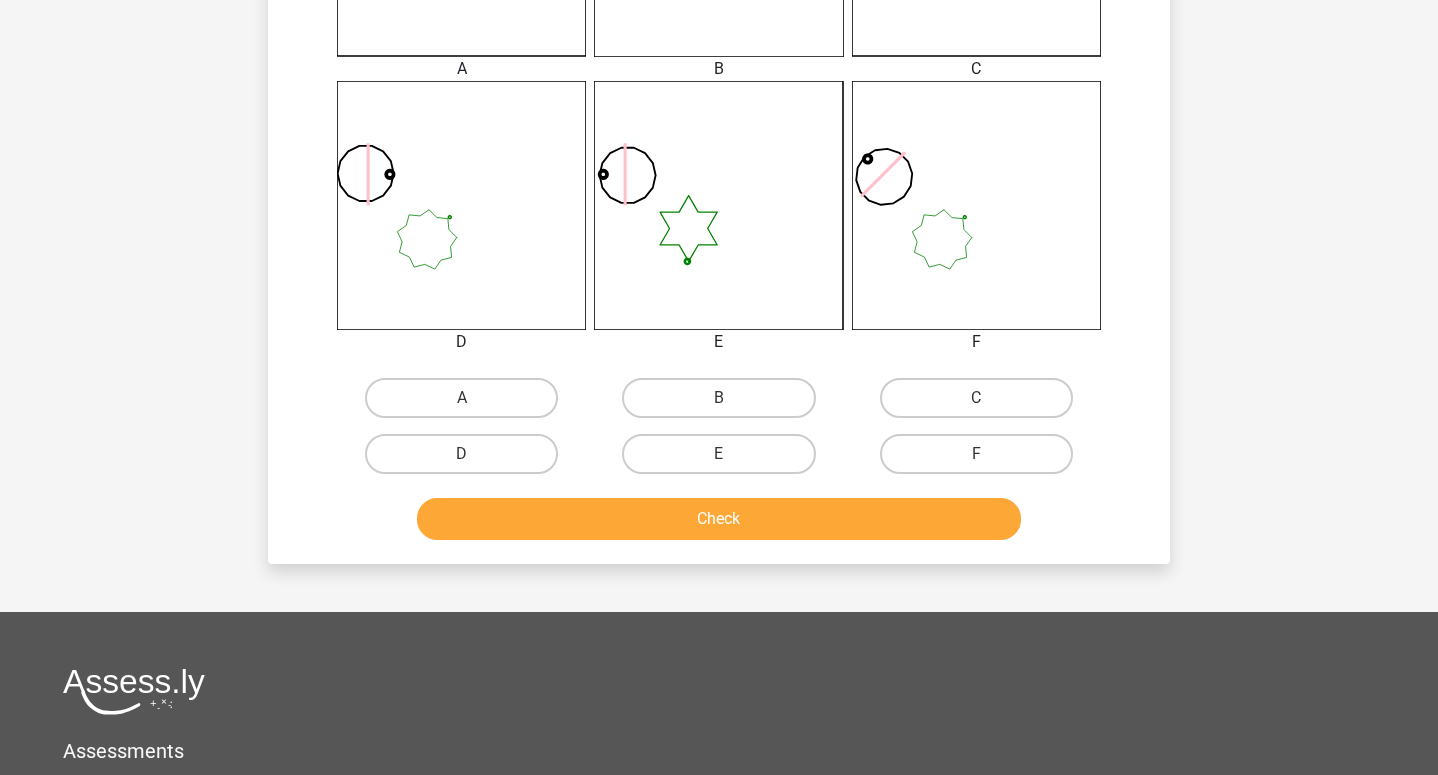 scroll, scrollTop: 804, scrollLeft: 0, axis: vertical 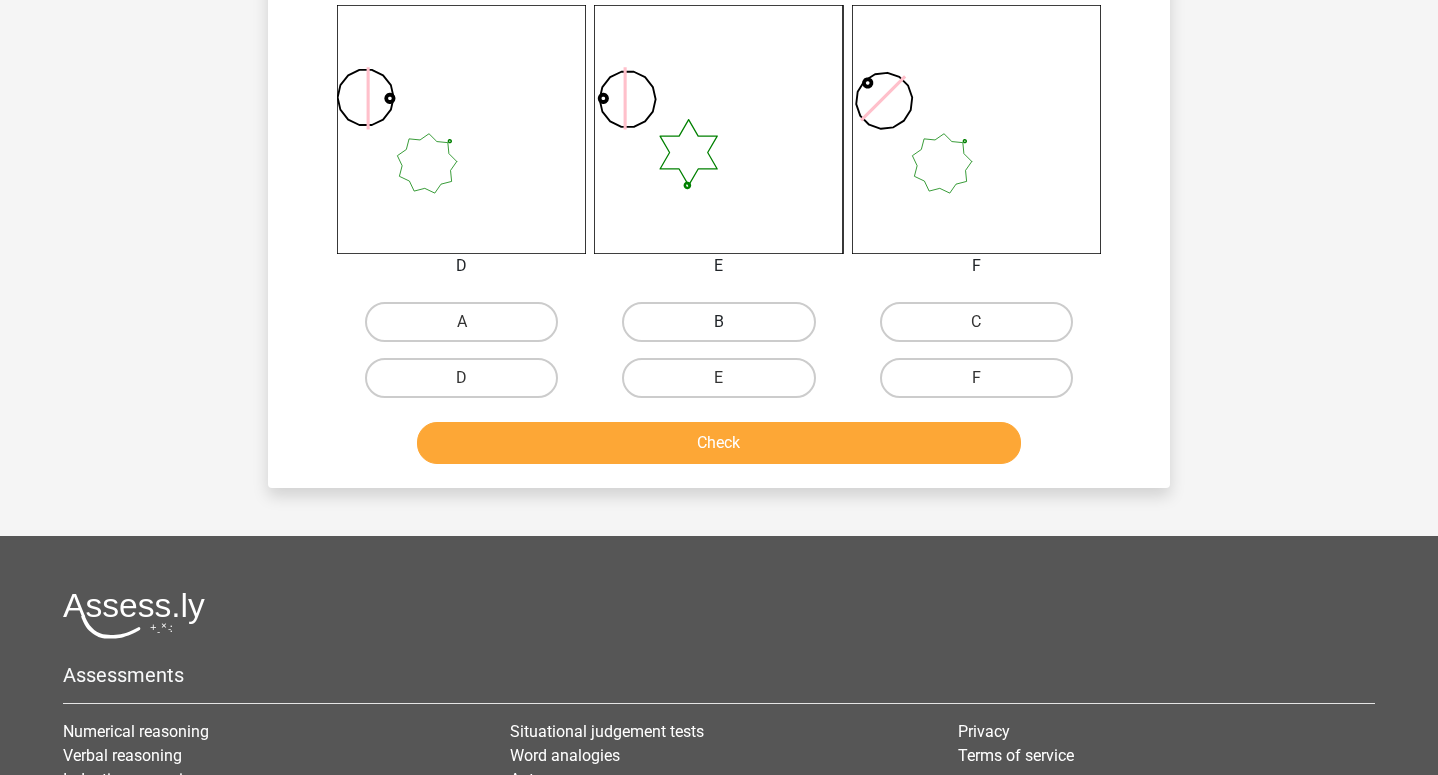 click on "B" at bounding box center [718, 322] 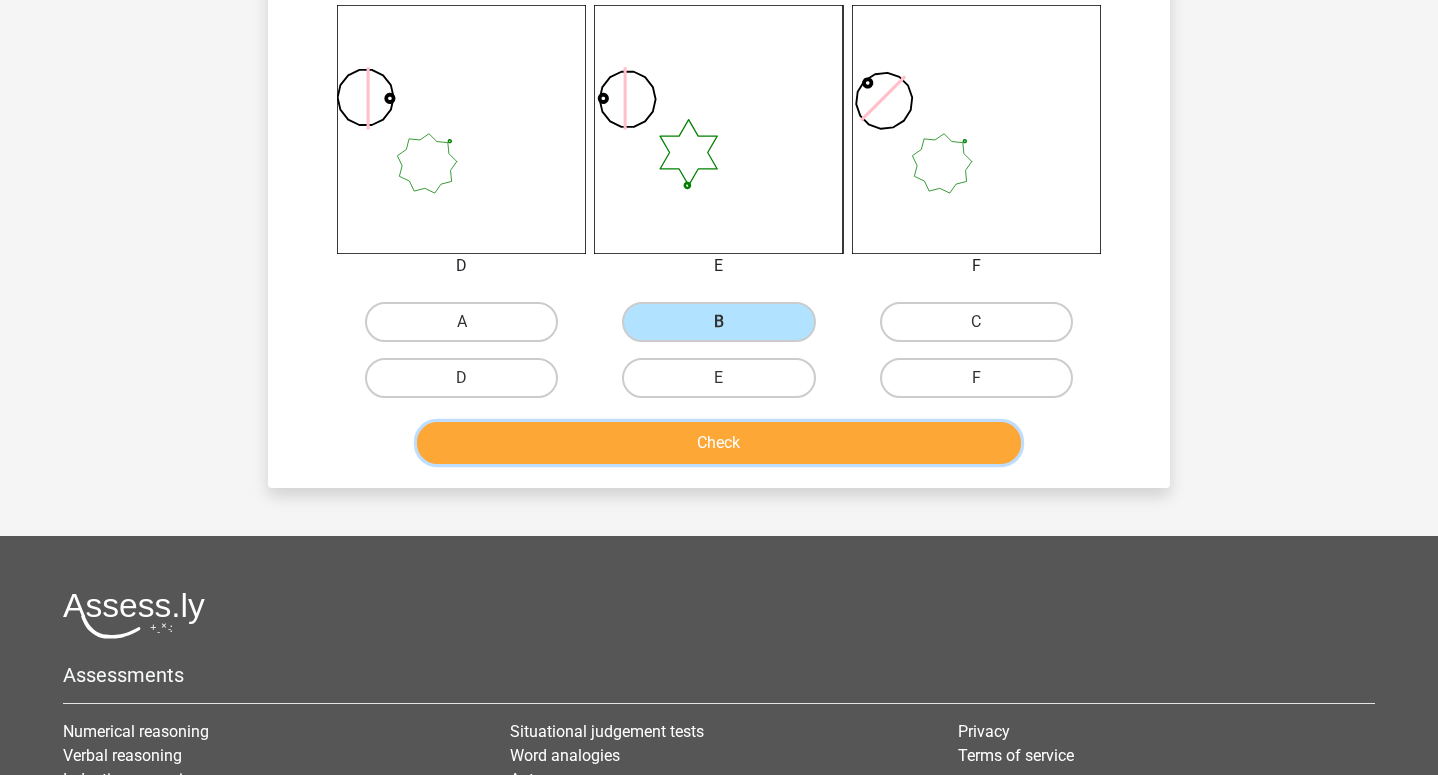 click on "Check" at bounding box center (719, 443) 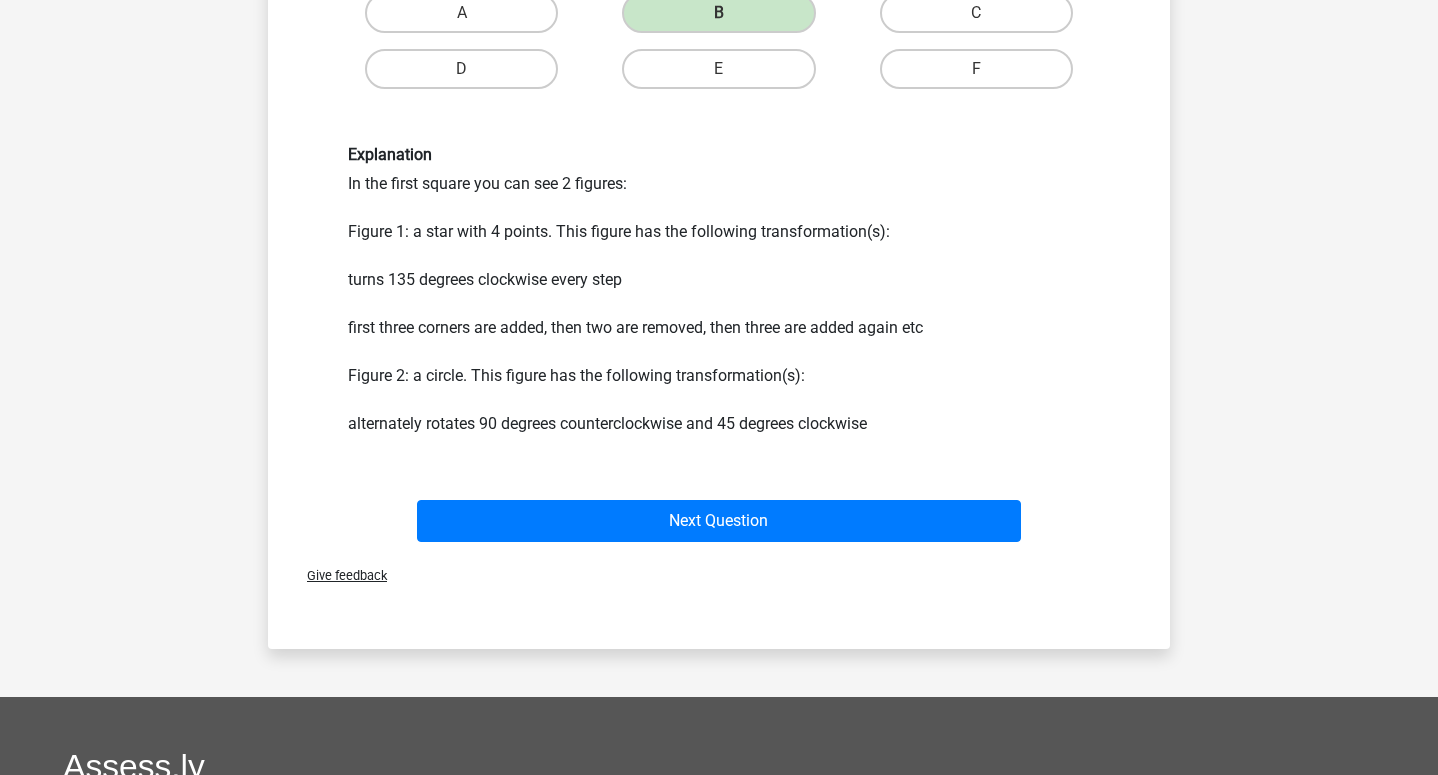 scroll, scrollTop: 1125, scrollLeft: 0, axis: vertical 